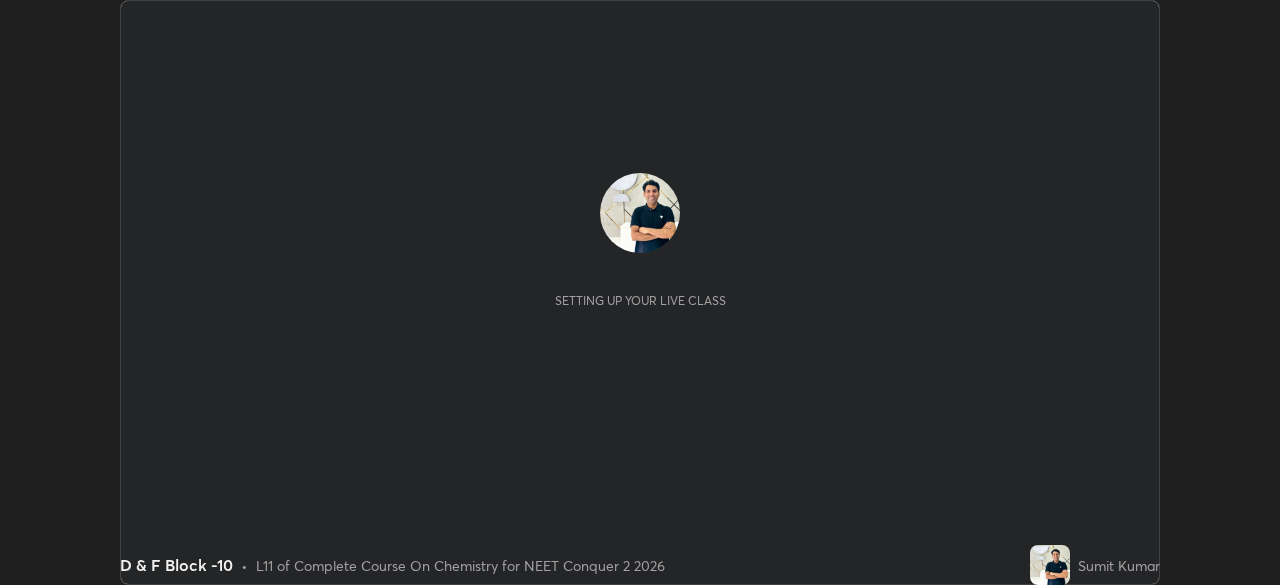 scroll, scrollTop: 0, scrollLeft: 0, axis: both 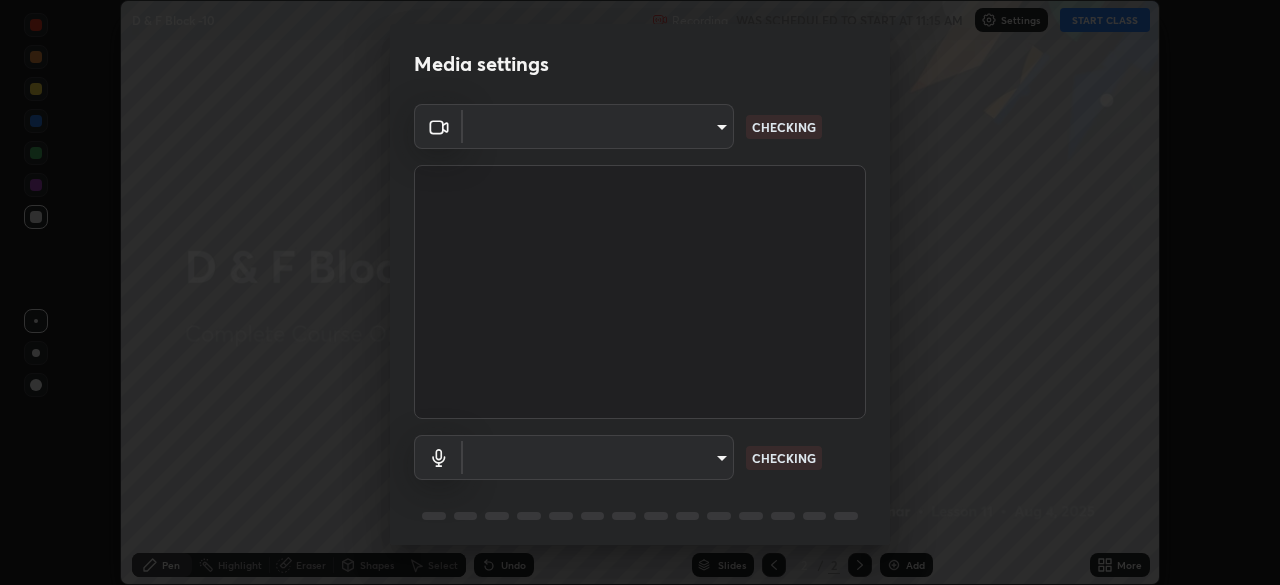 type on "5cfaa6d20785eaad9372c94c4e3c8e95272105e7aab9933bf836bb57ddba9c8d" 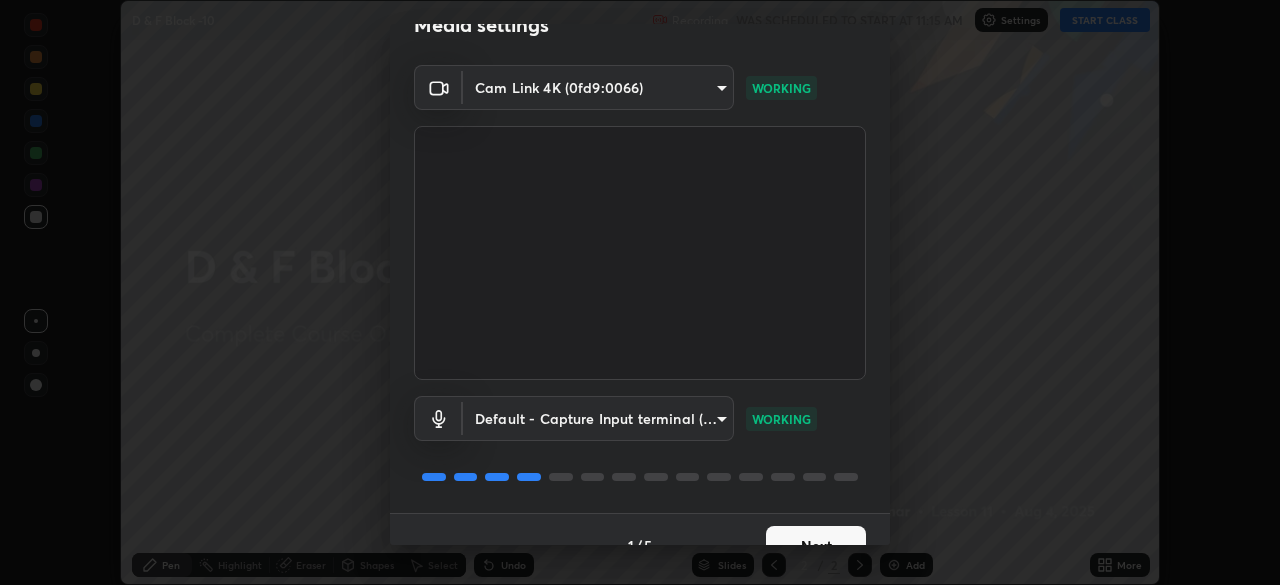 scroll, scrollTop: 71, scrollLeft: 0, axis: vertical 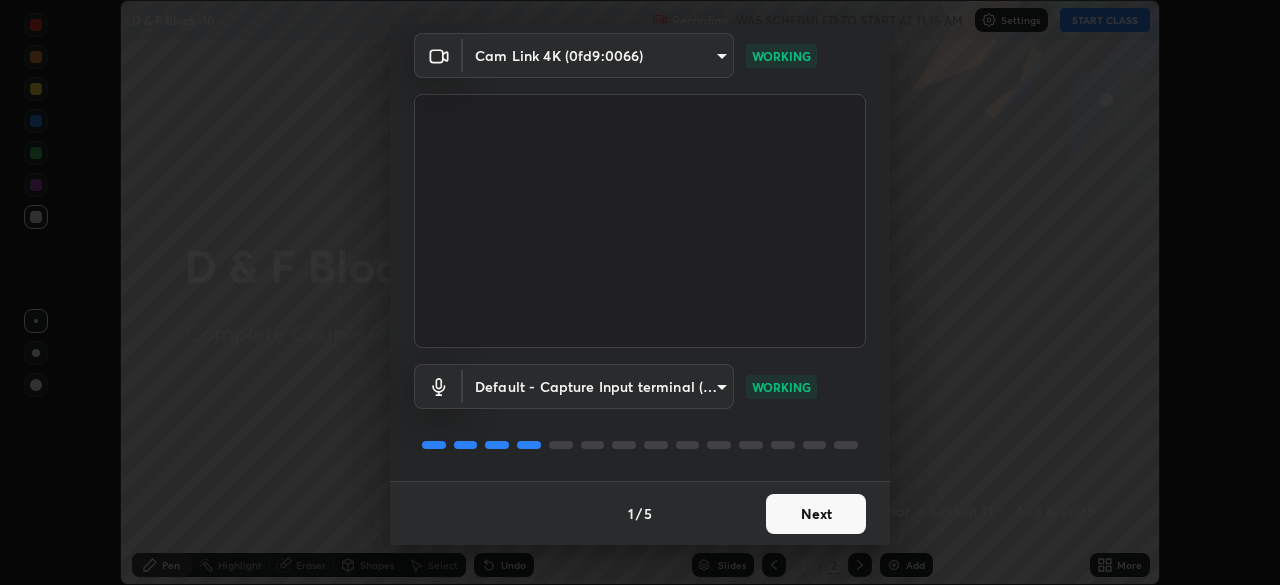 click on "Next" at bounding box center [816, 514] 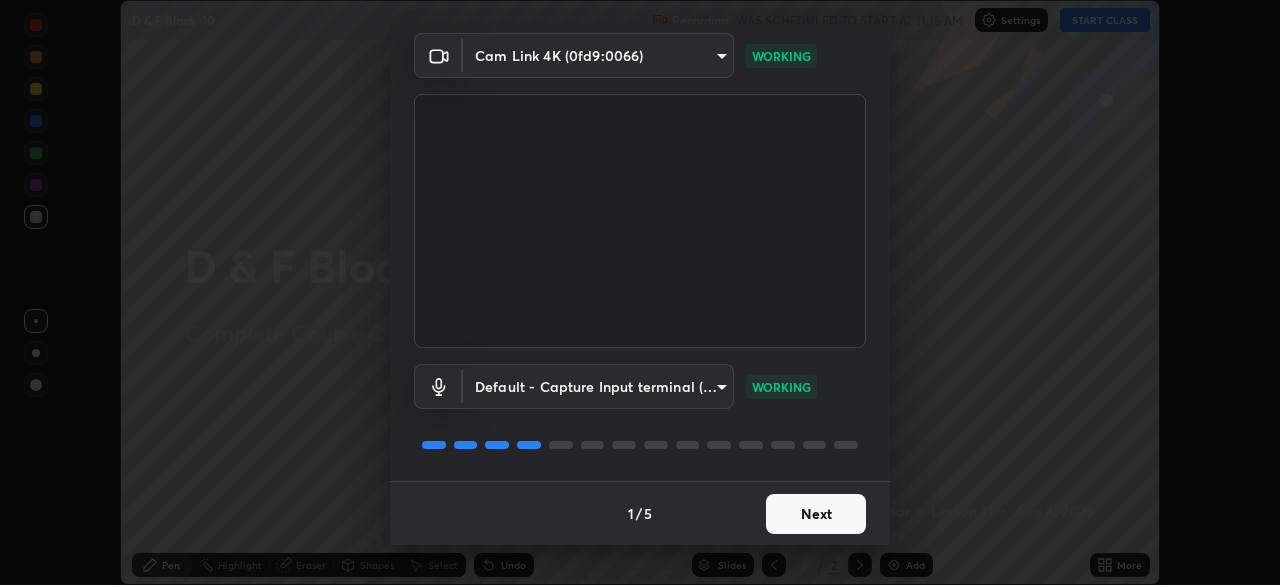 scroll, scrollTop: 0, scrollLeft: 0, axis: both 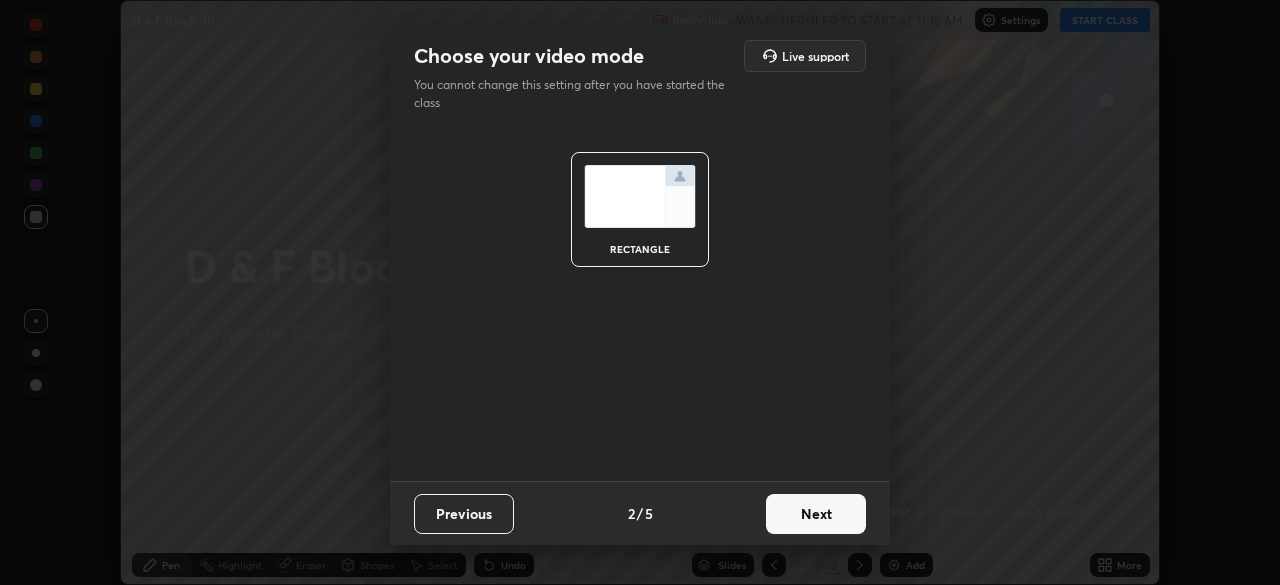 click on "Next" at bounding box center (816, 514) 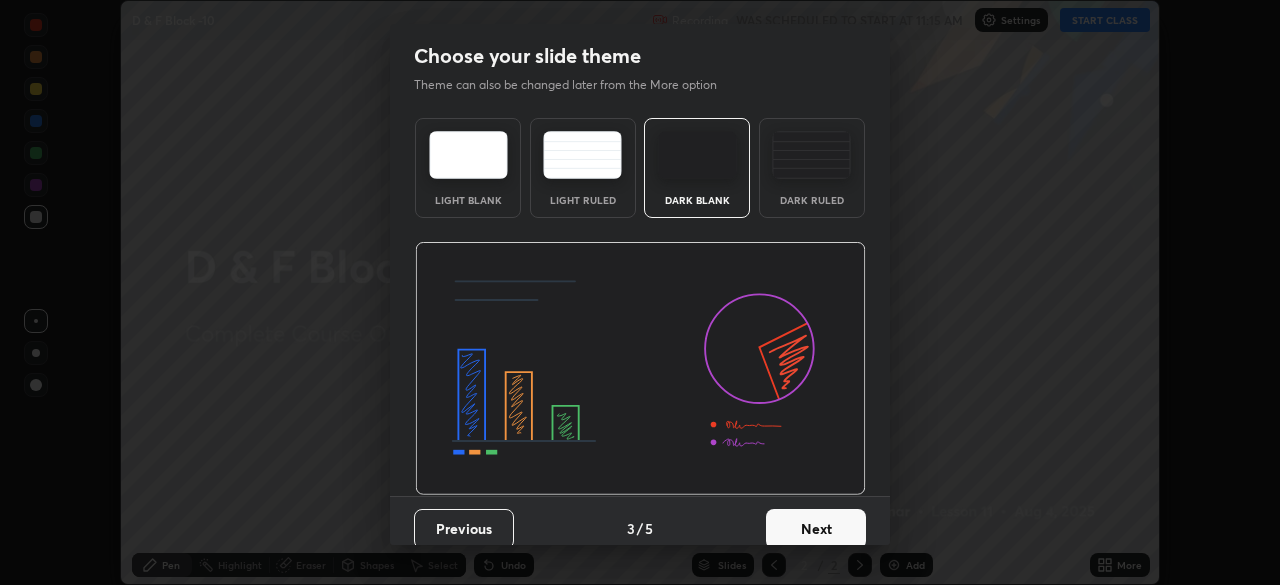 click on "Next" at bounding box center (816, 529) 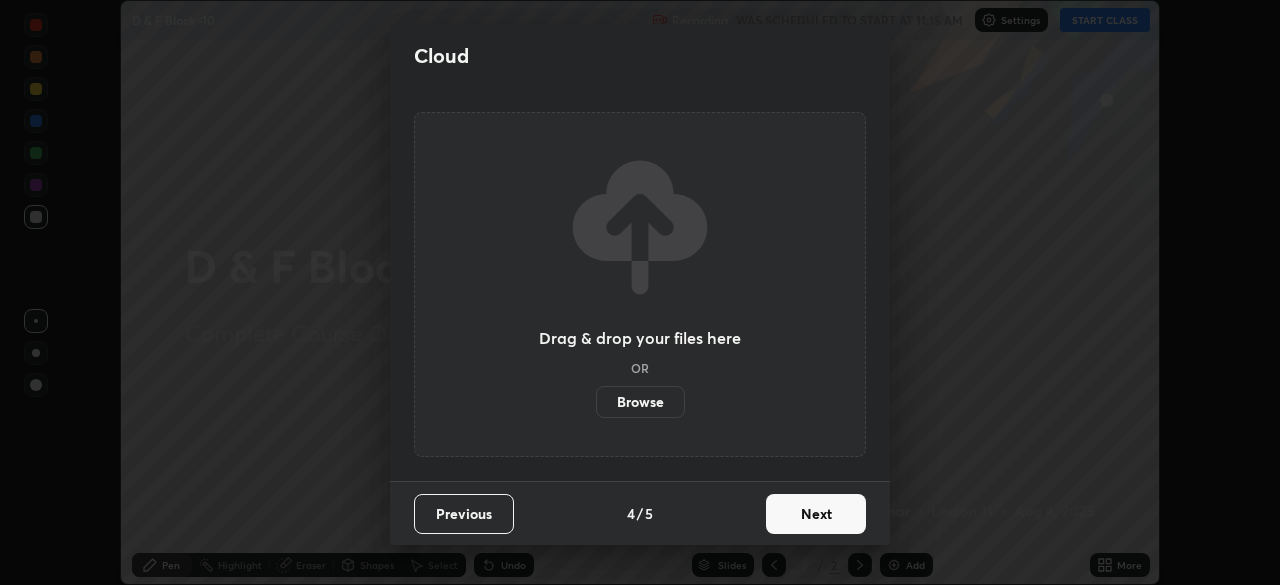click on "Next" at bounding box center (816, 514) 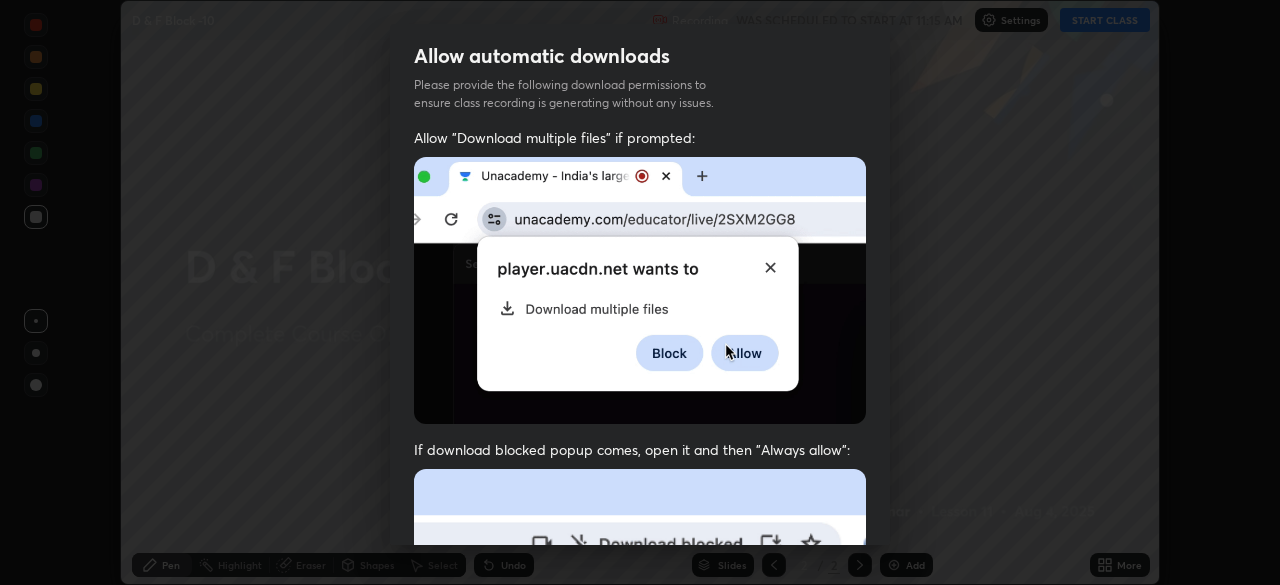 click on "Allow automatic downloads Please provide the following download permissions to ensure class recording is generating without any issues. Allow "Download multiple files" if prompted: If download blocked popup comes, open it and then "Always allow": I agree that if I don't provide required permissions, class recording will not be generated Previous 5 / 5 Done" at bounding box center (640, 292) 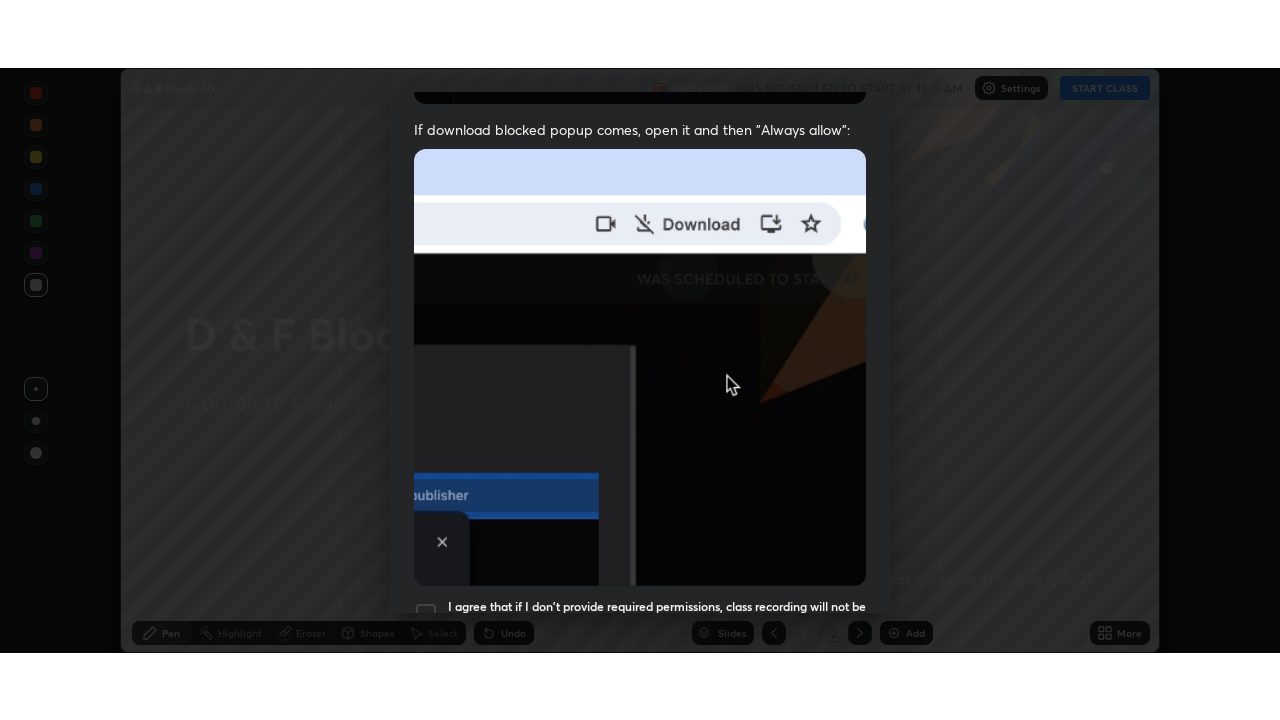scroll, scrollTop: 479, scrollLeft: 0, axis: vertical 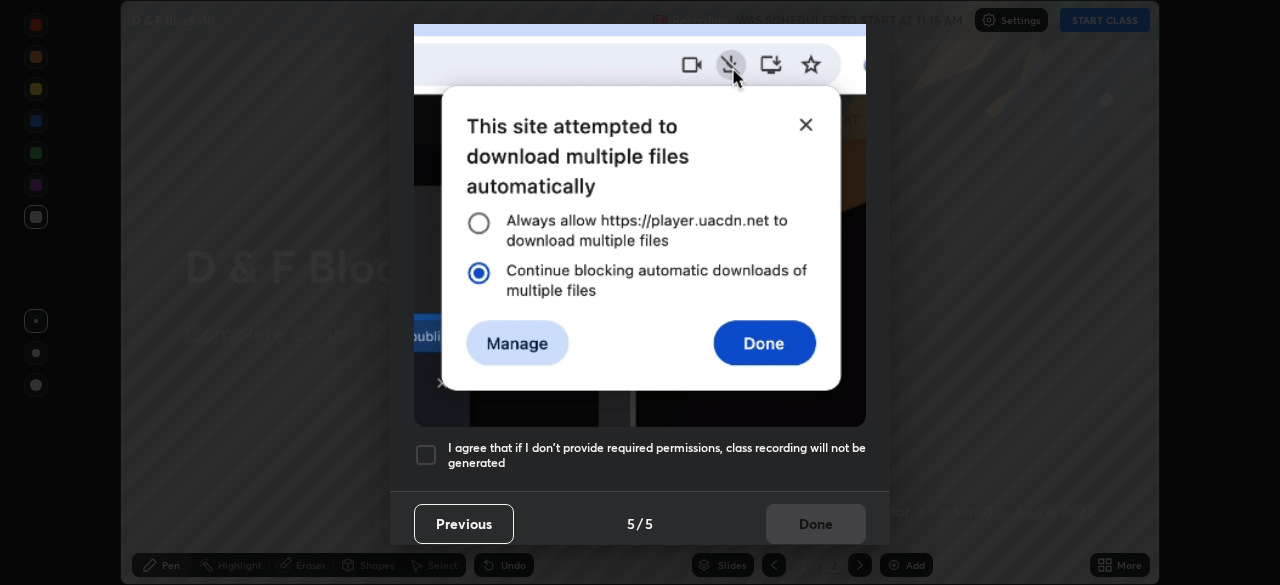 click on "I agree that if I don't provide required permissions, class recording will not be generated" at bounding box center [657, 455] 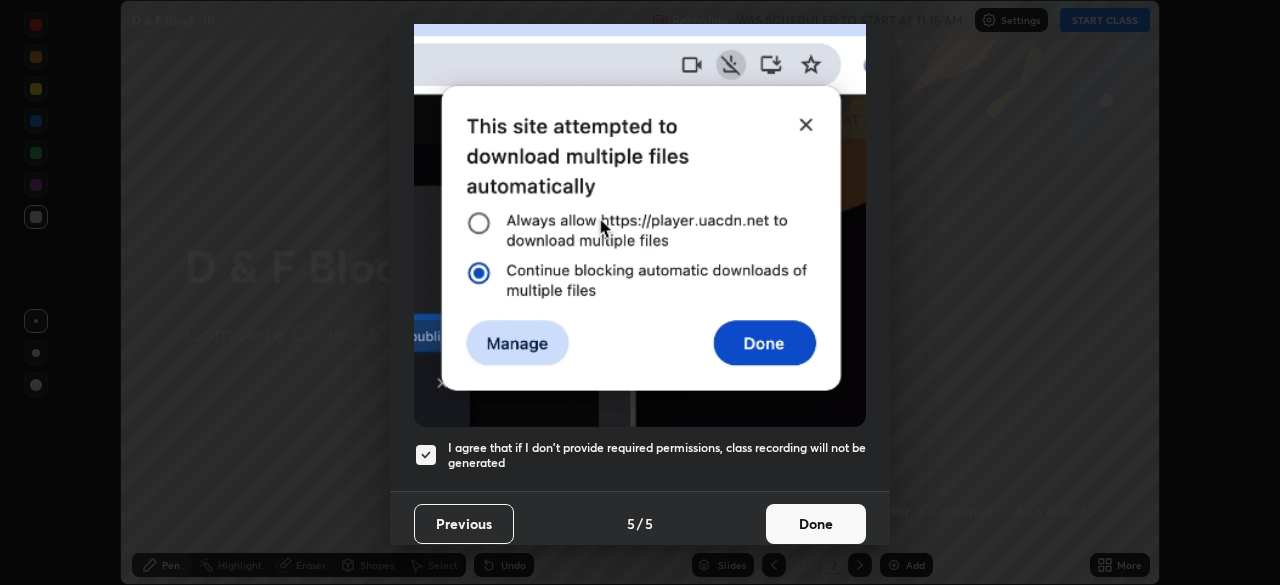click on "Done" at bounding box center [816, 524] 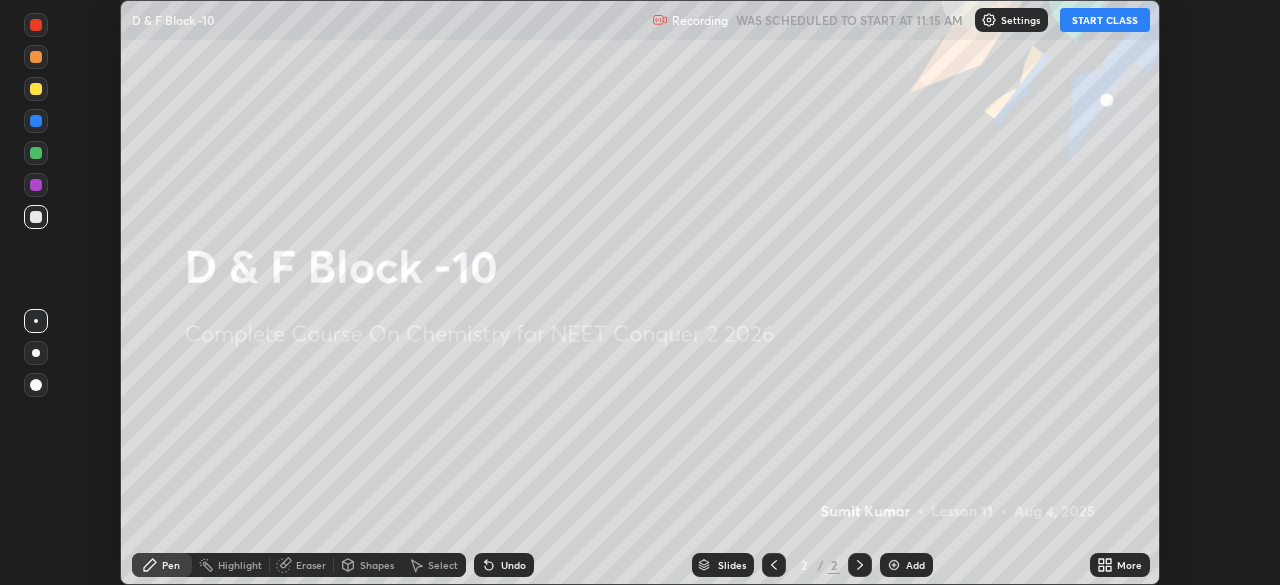 click 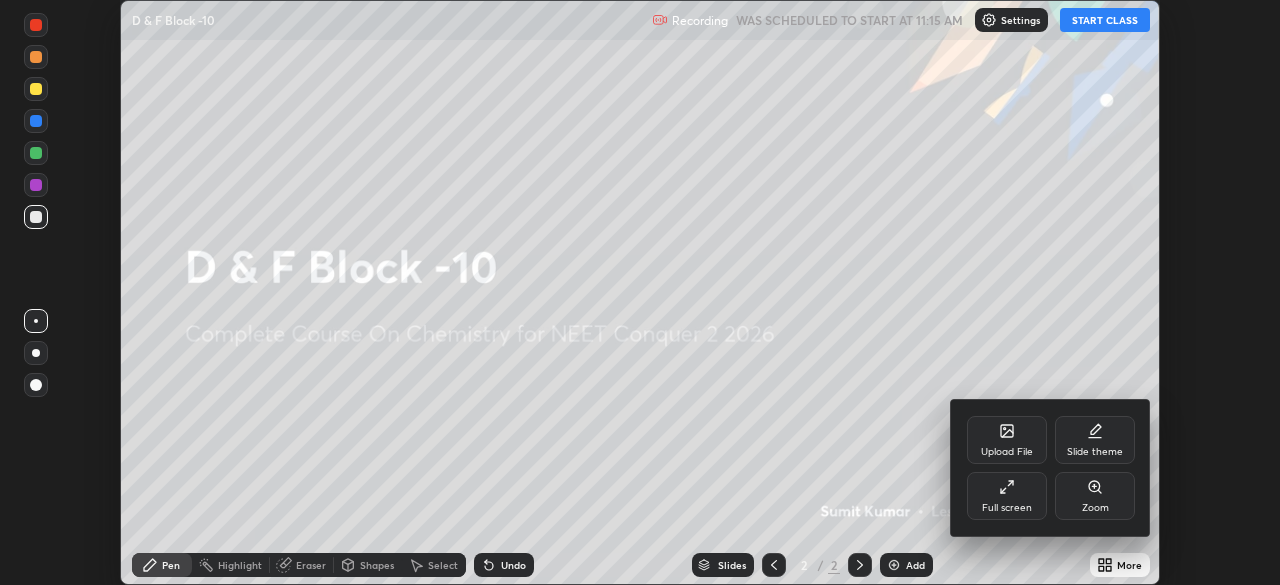 click on "Full screen" at bounding box center (1007, 496) 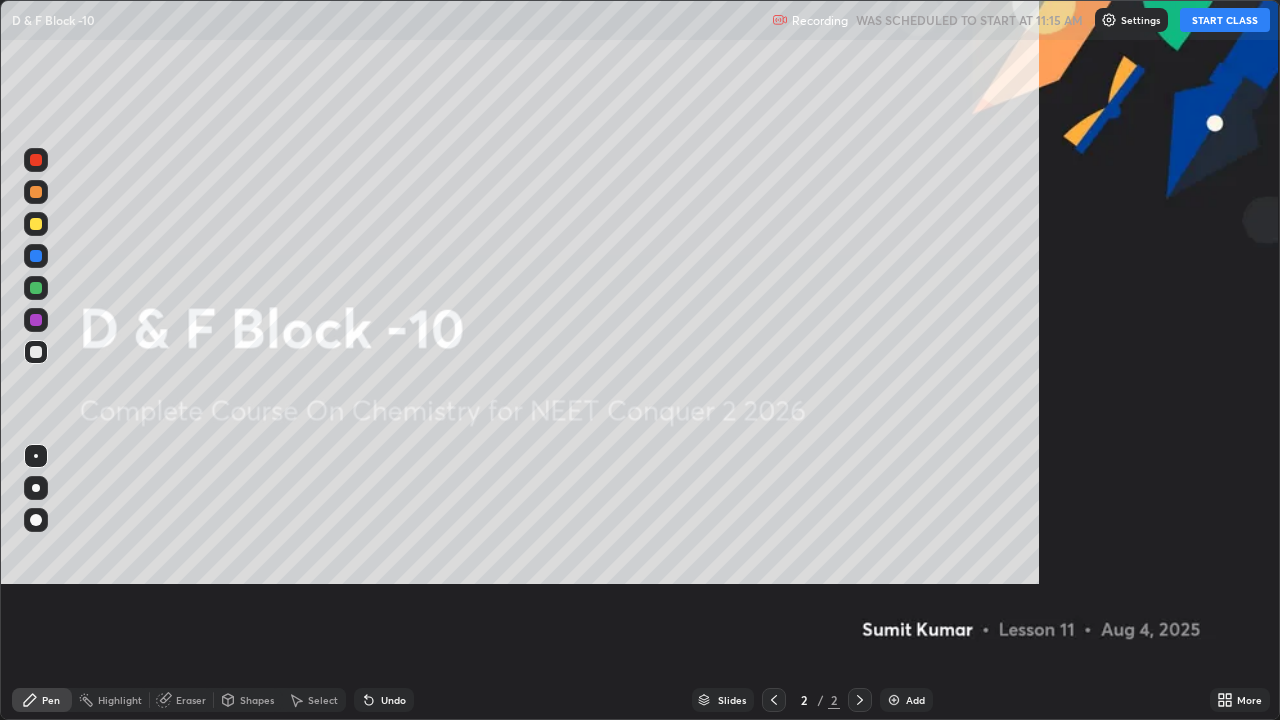 scroll, scrollTop: 99280, scrollLeft: 98720, axis: both 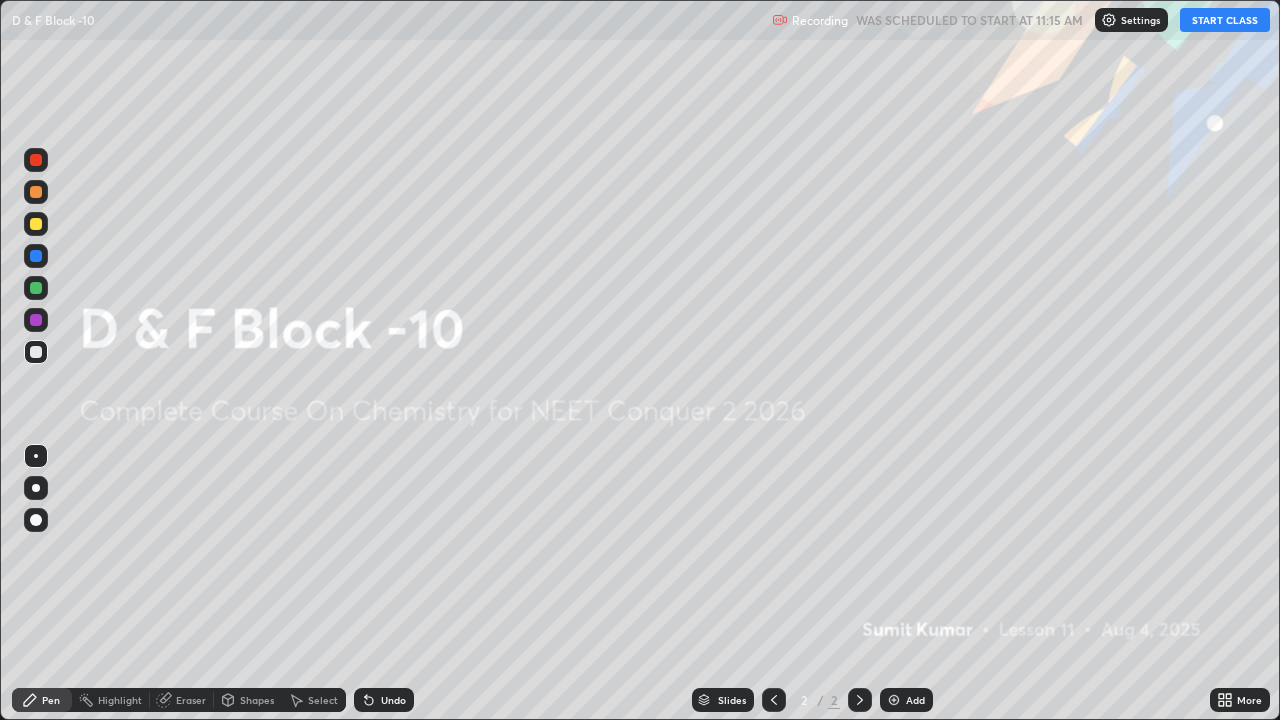 click at bounding box center [894, 700] 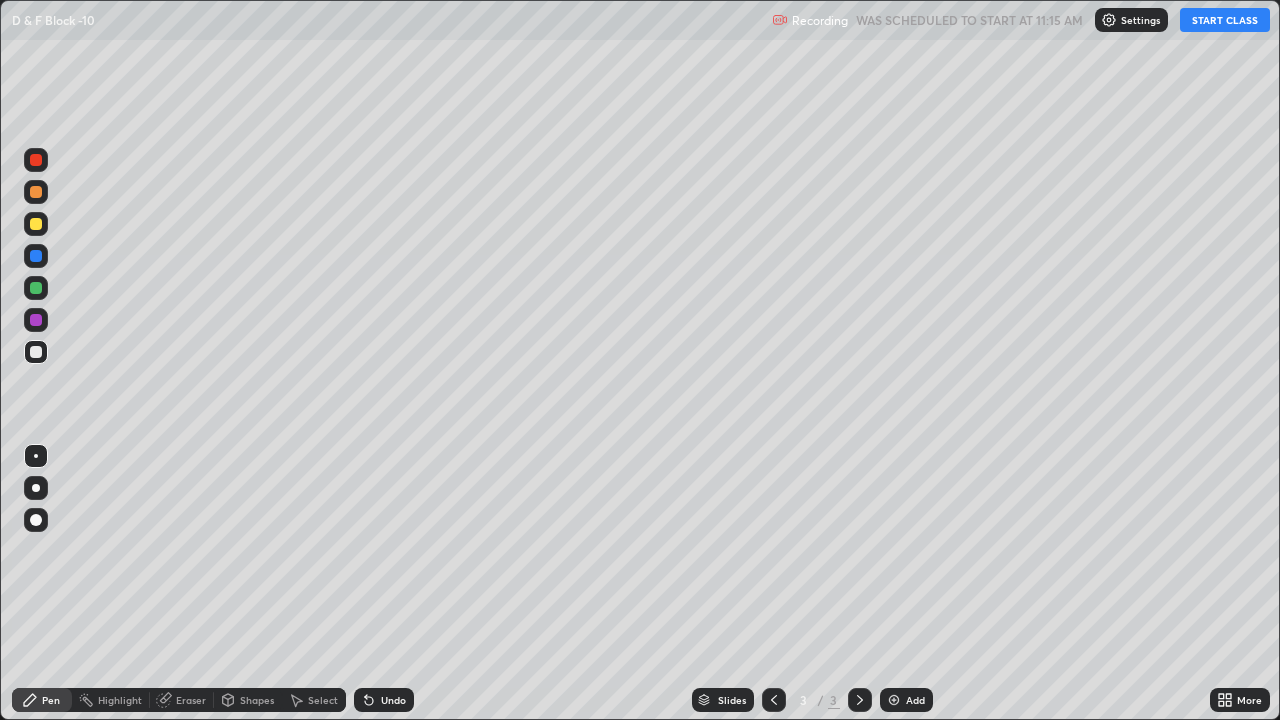 click on "START CLASS" at bounding box center (1225, 20) 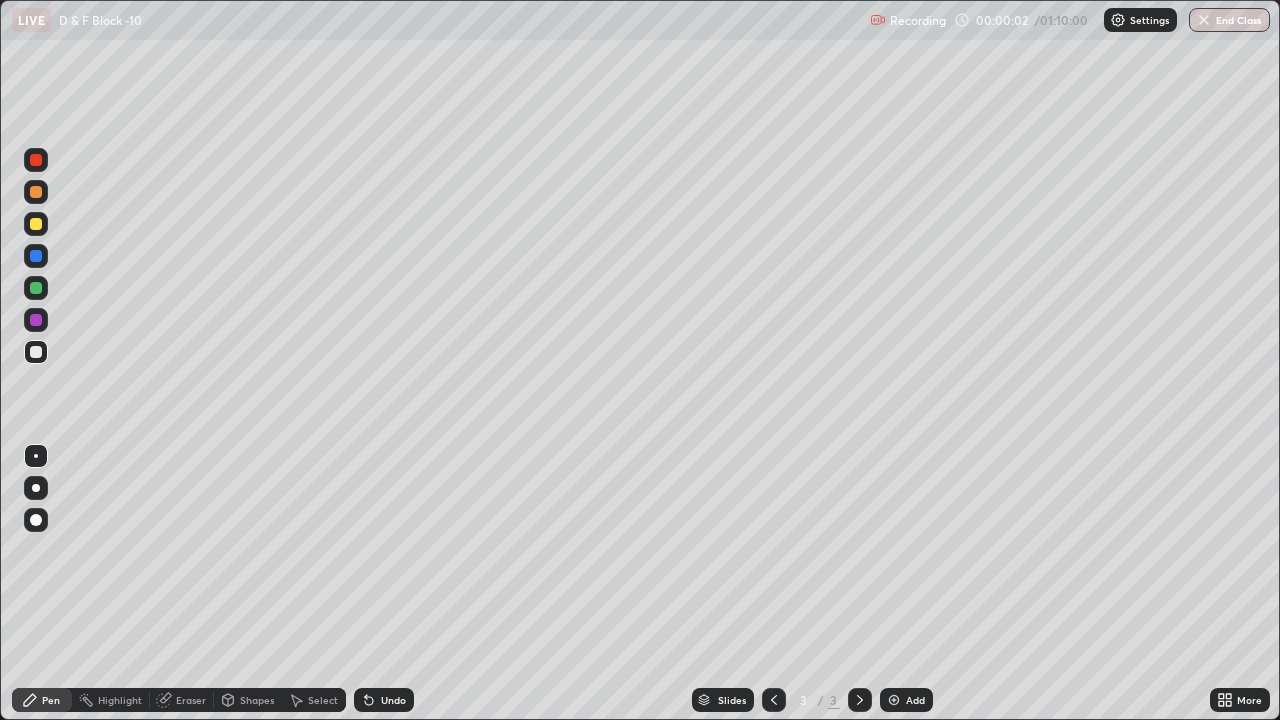click at bounding box center [36, 488] 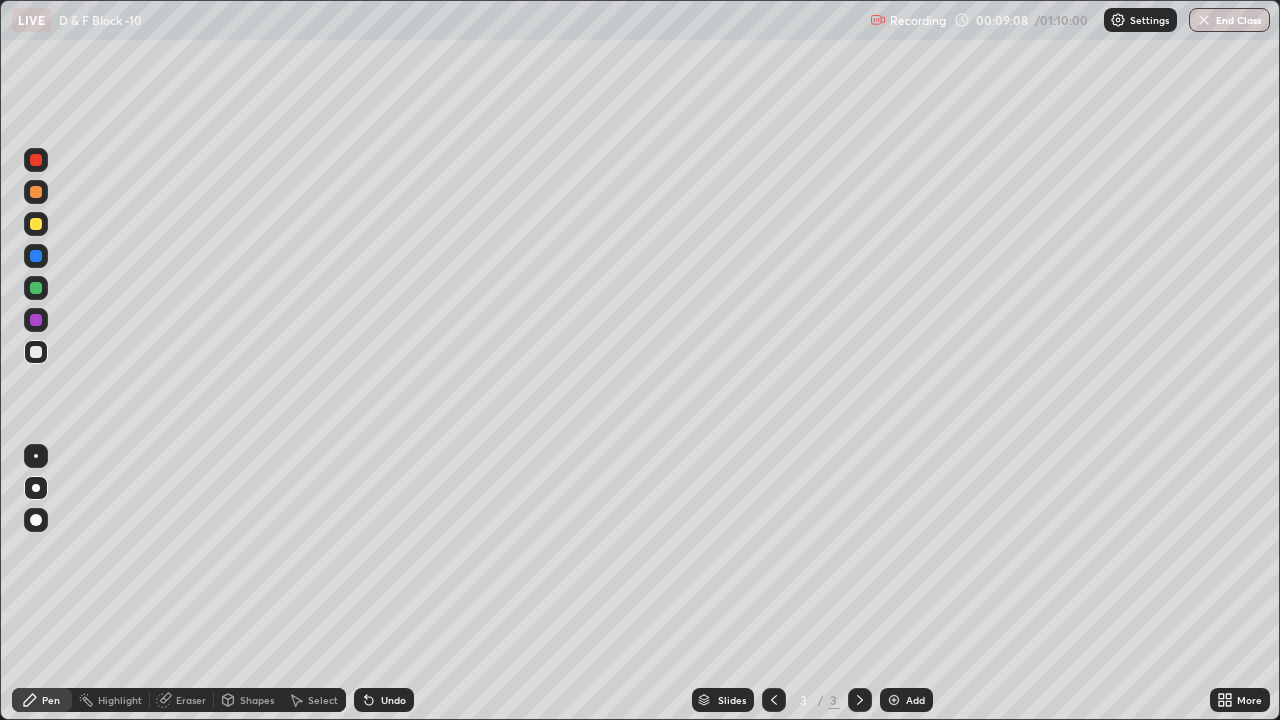 click at bounding box center [894, 700] 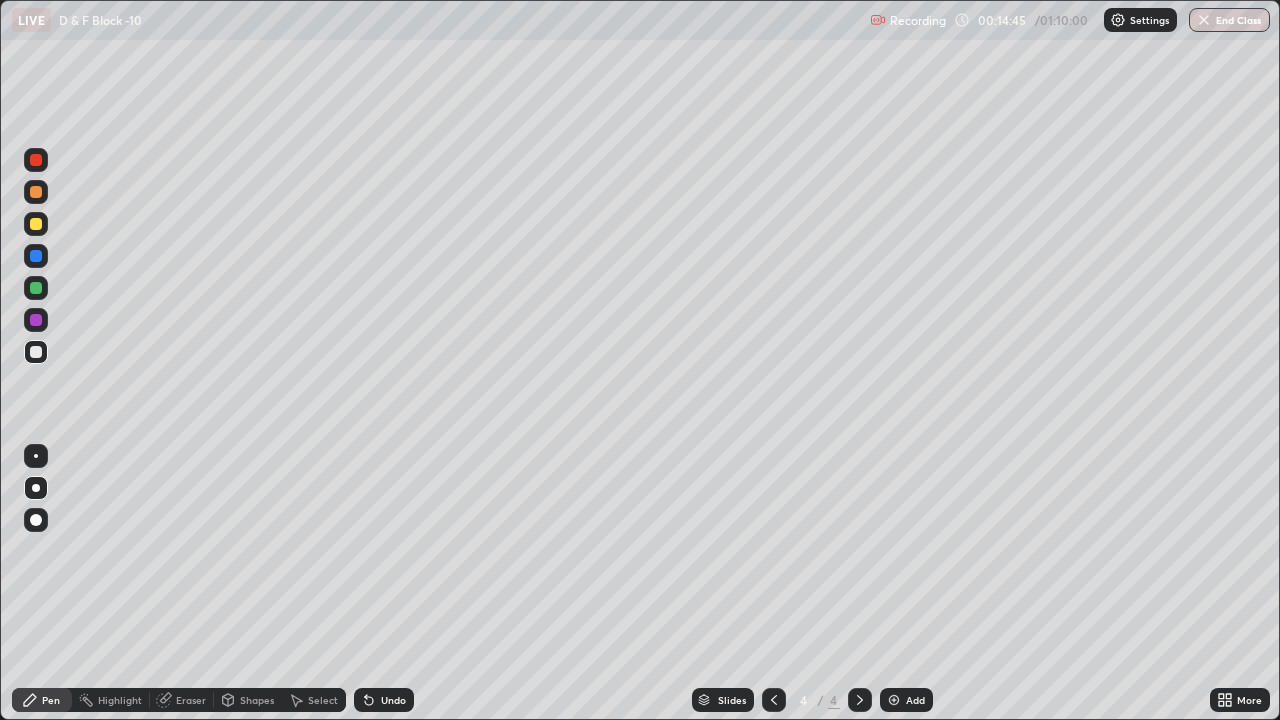 click at bounding box center [894, 700] 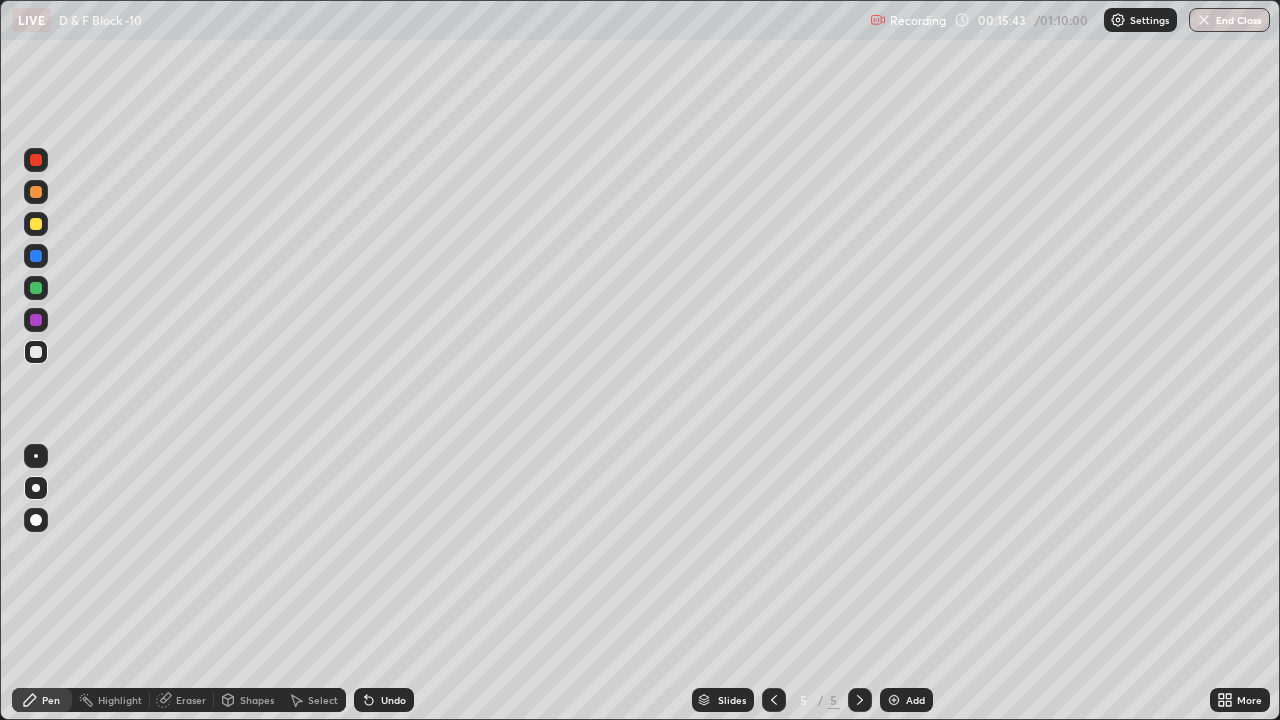 click 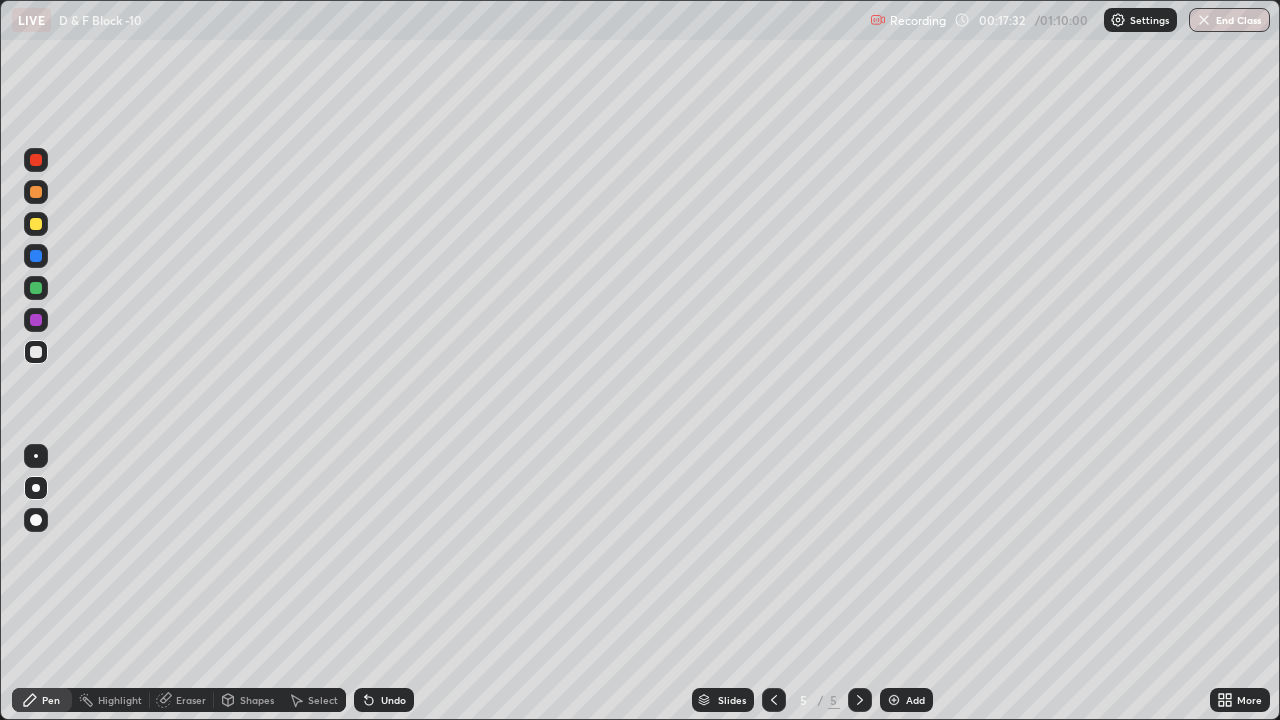 click 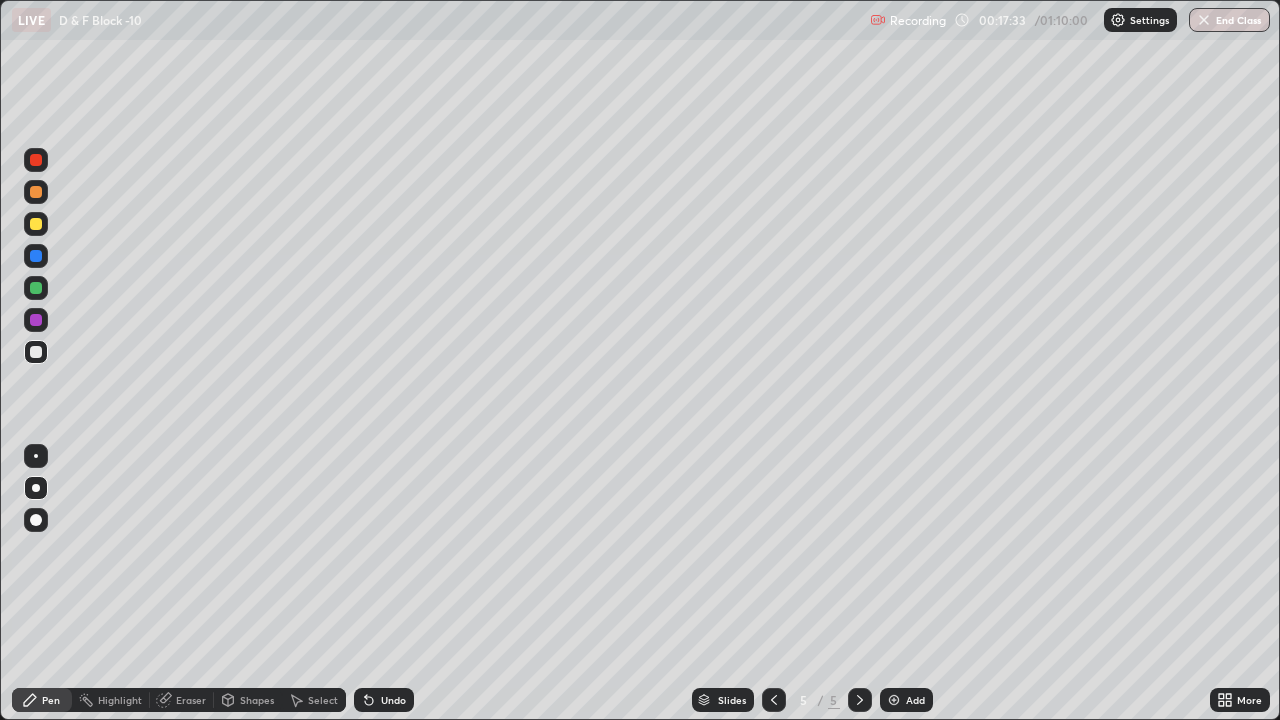 click 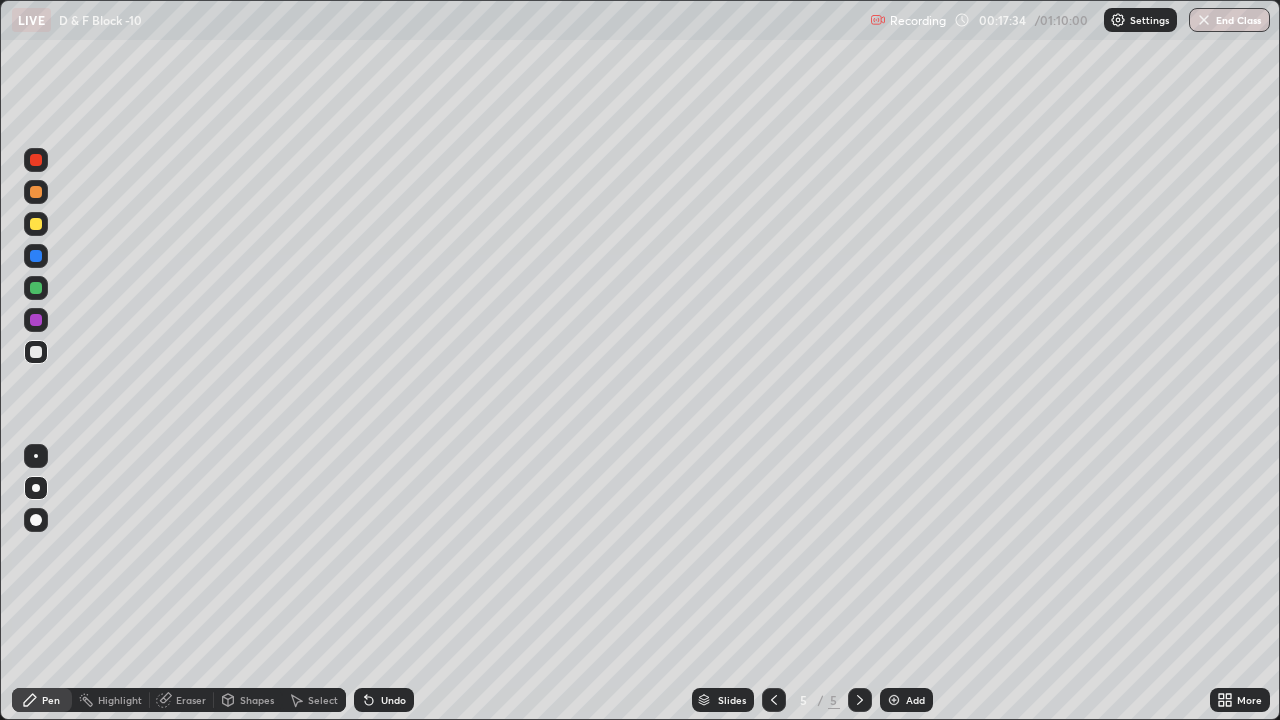 click 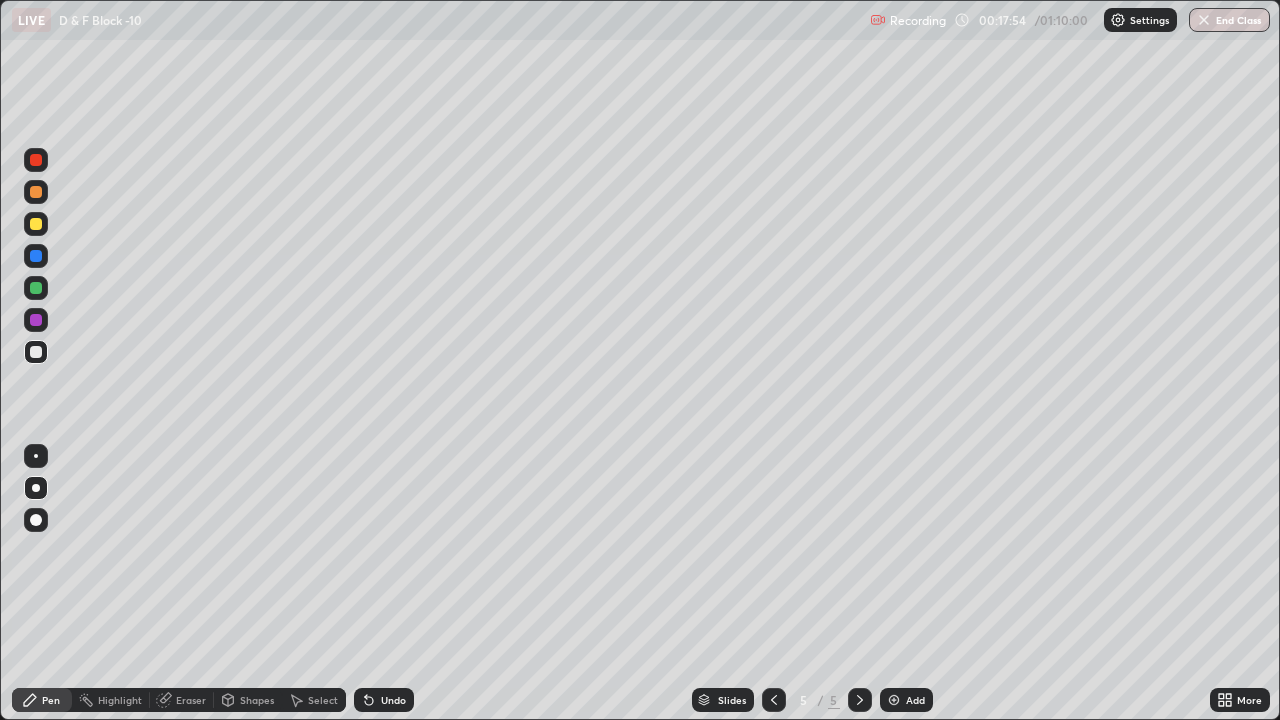 click at bounding box center (894, 700) 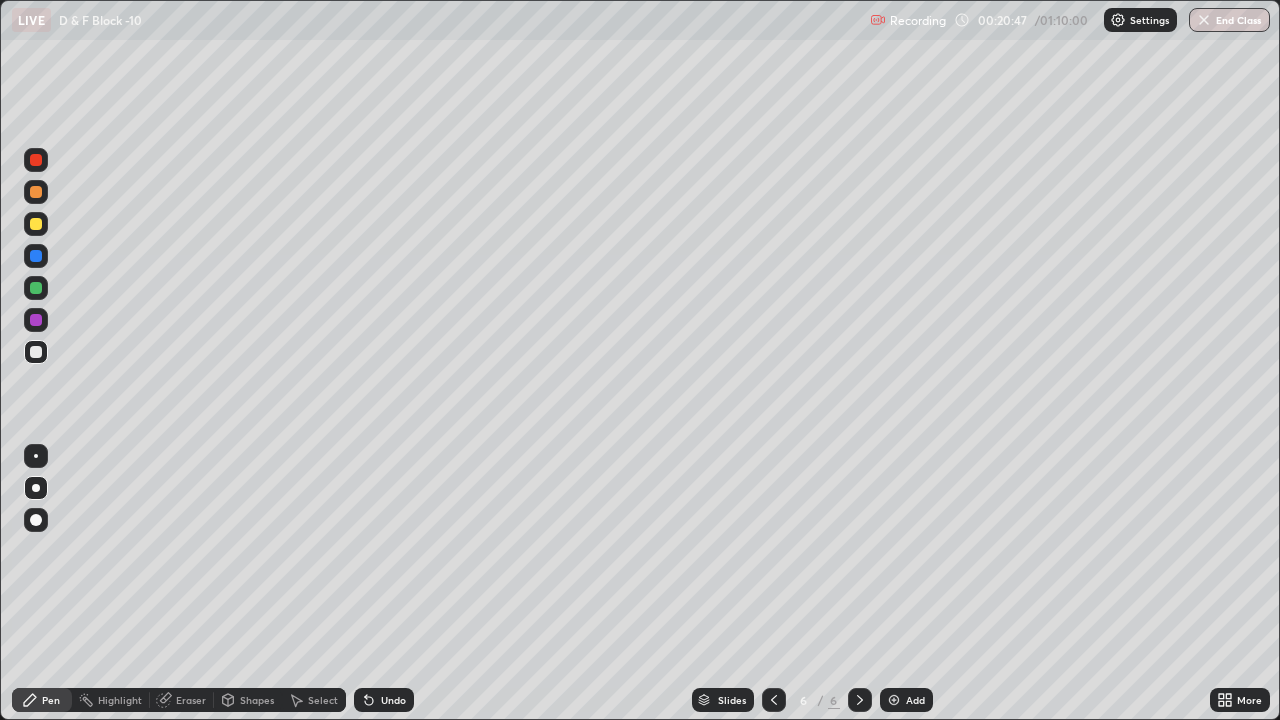 click 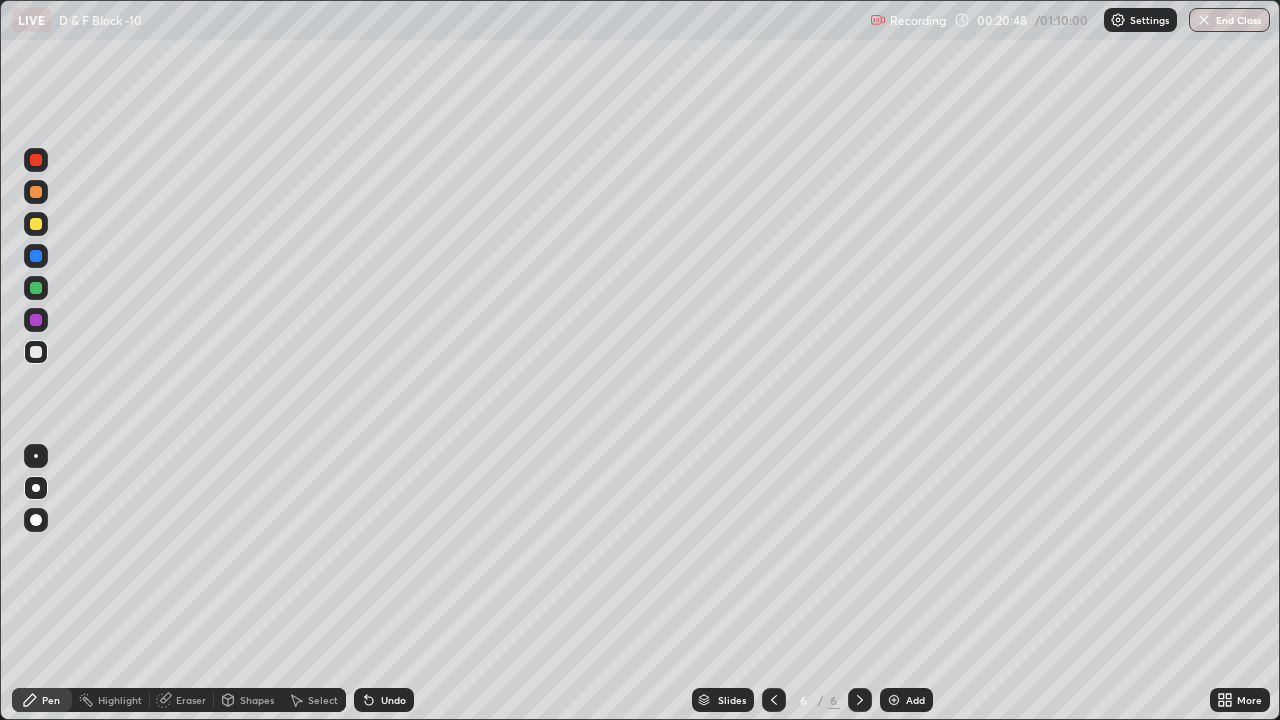 click 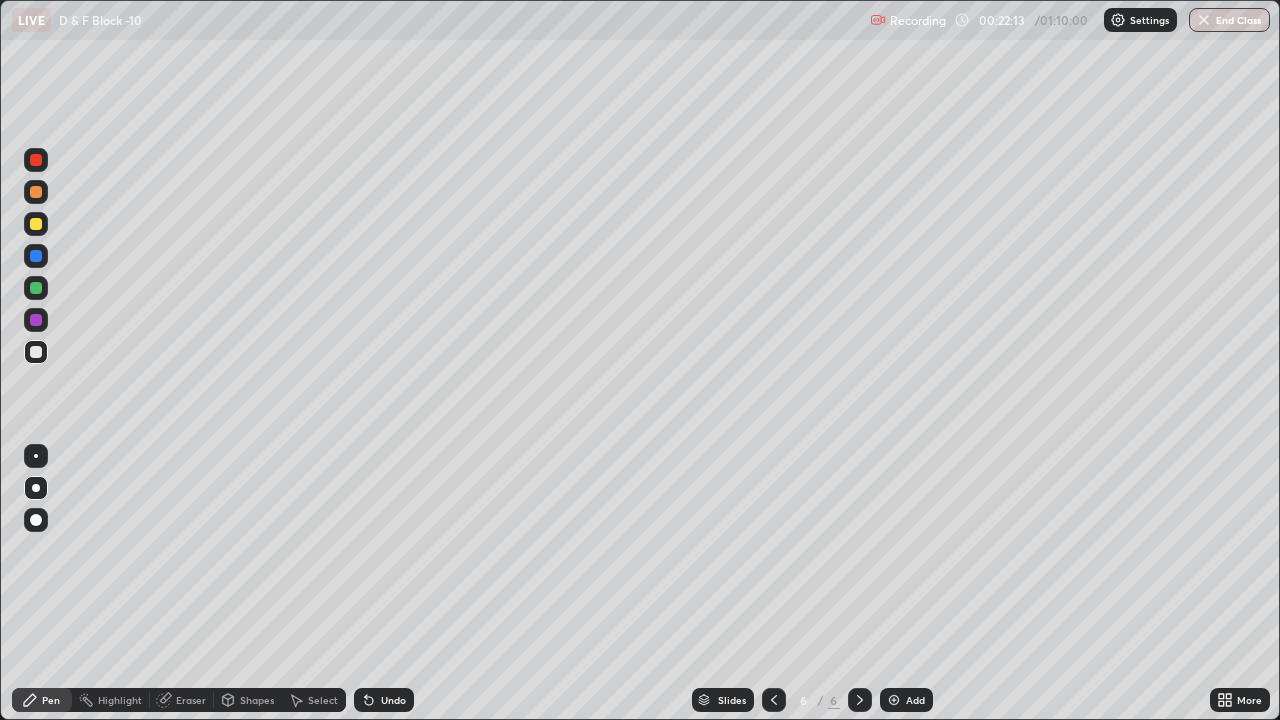 click at bounding box center (894, 700) 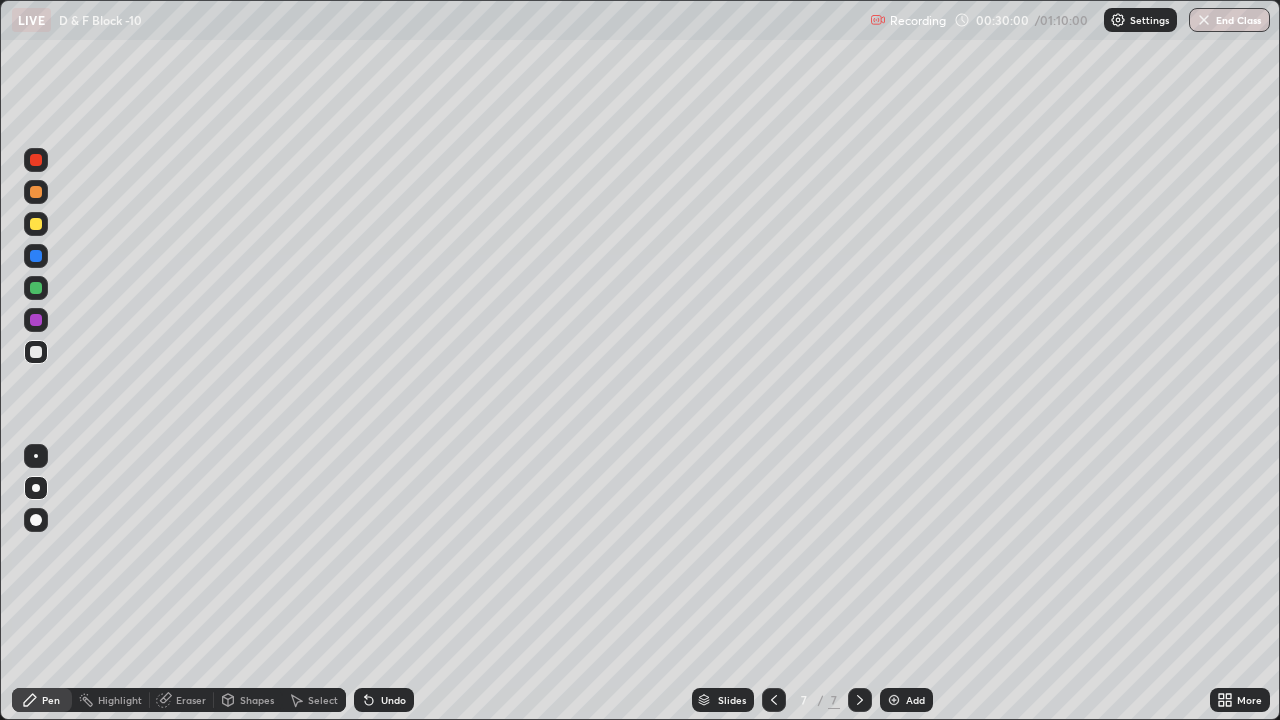 click at bounding box center (894, 700) 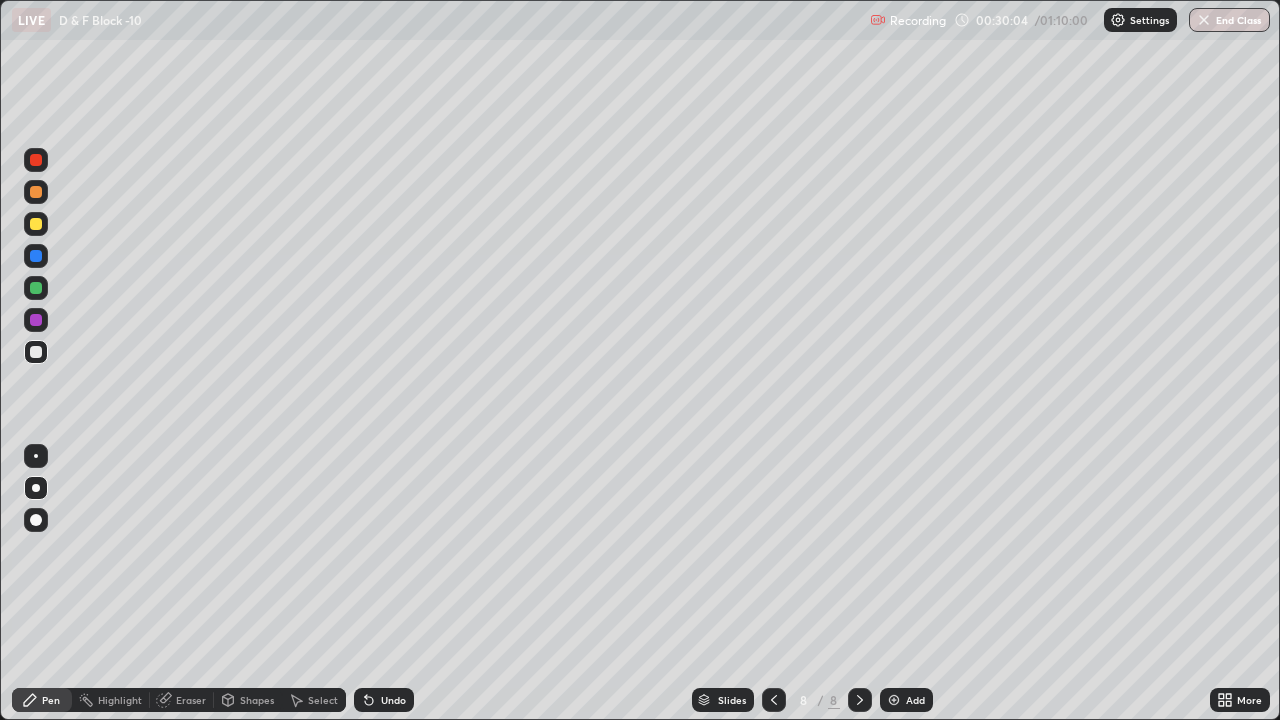 click 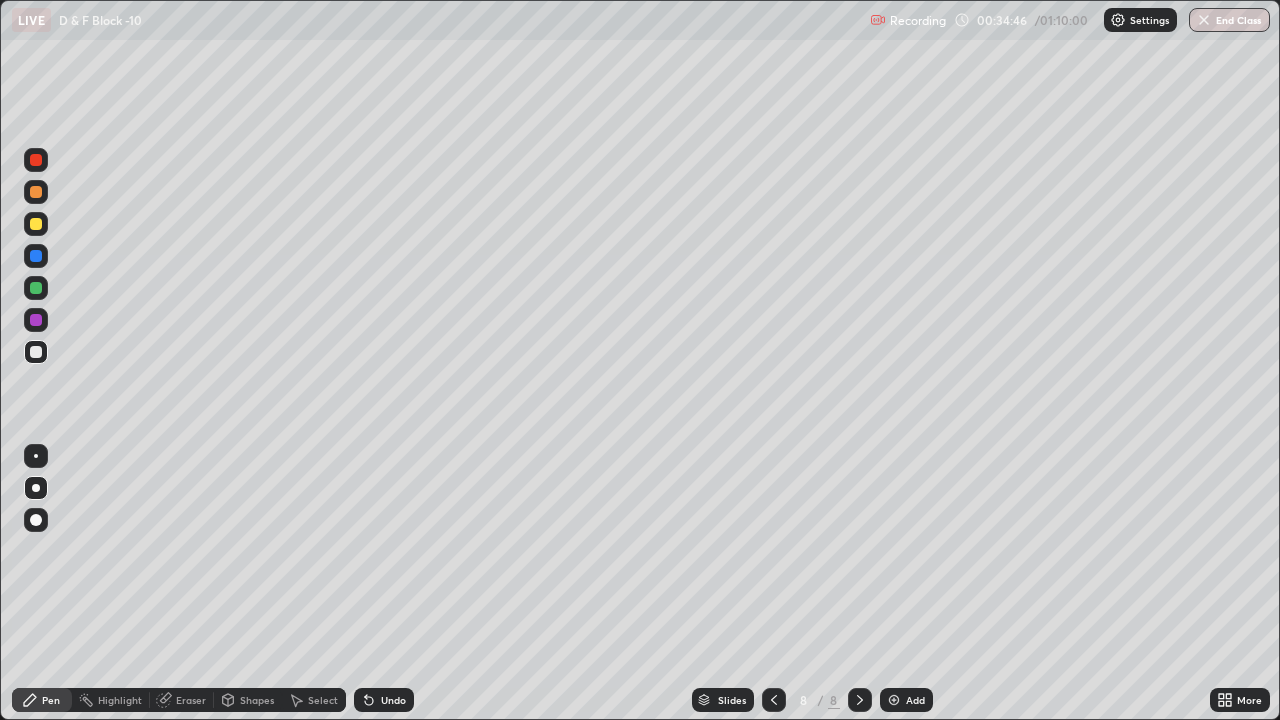 click at bounding box center (894, 700) 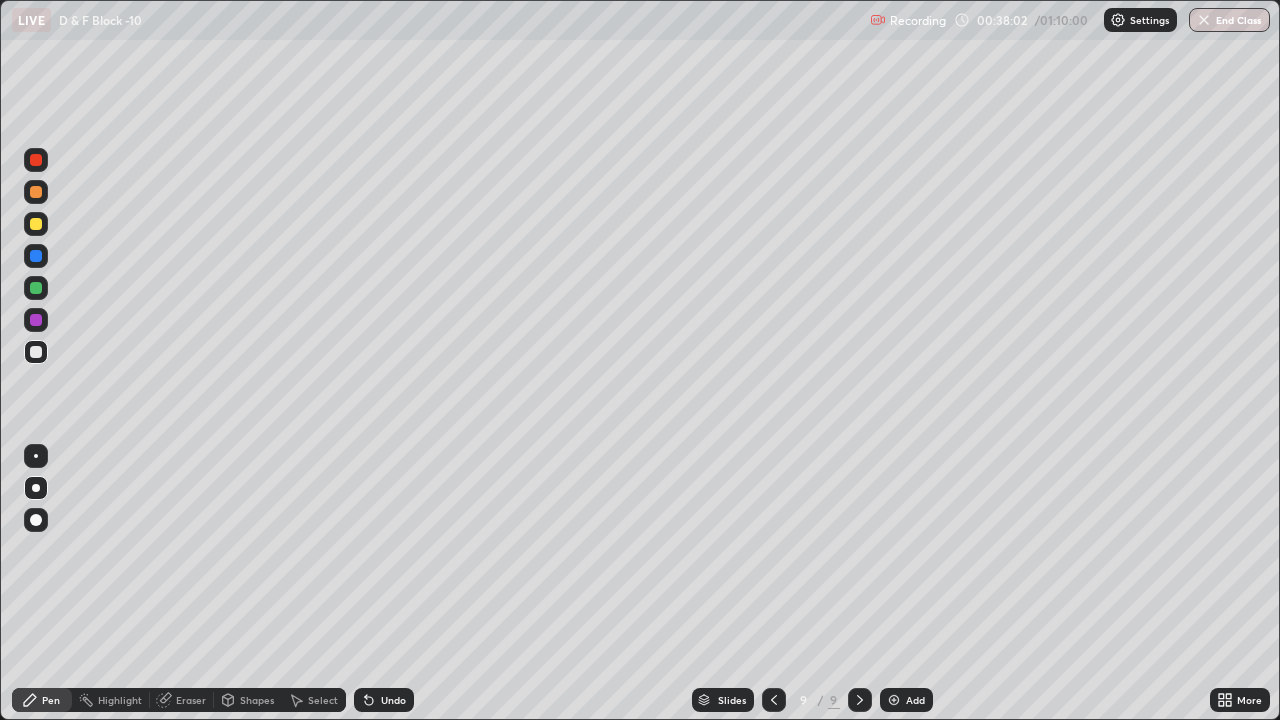 click at bounding box center [894, 700] 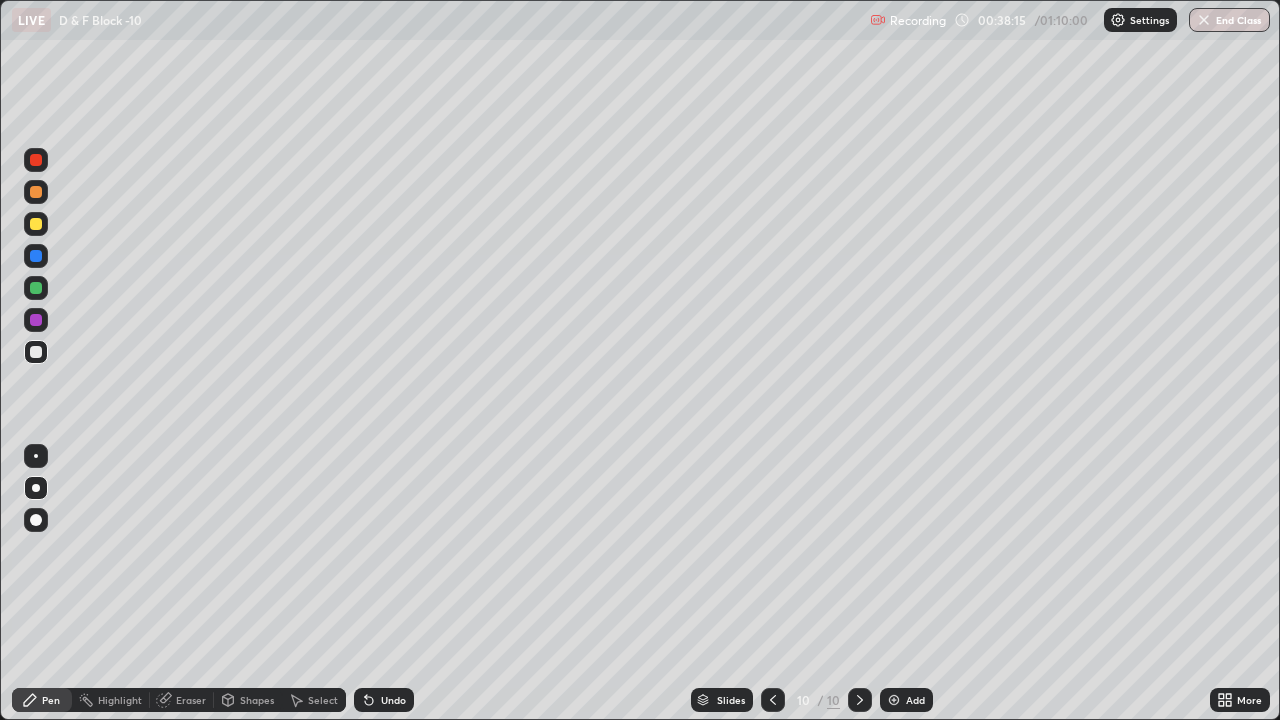 click at bounding box center [773, 700] 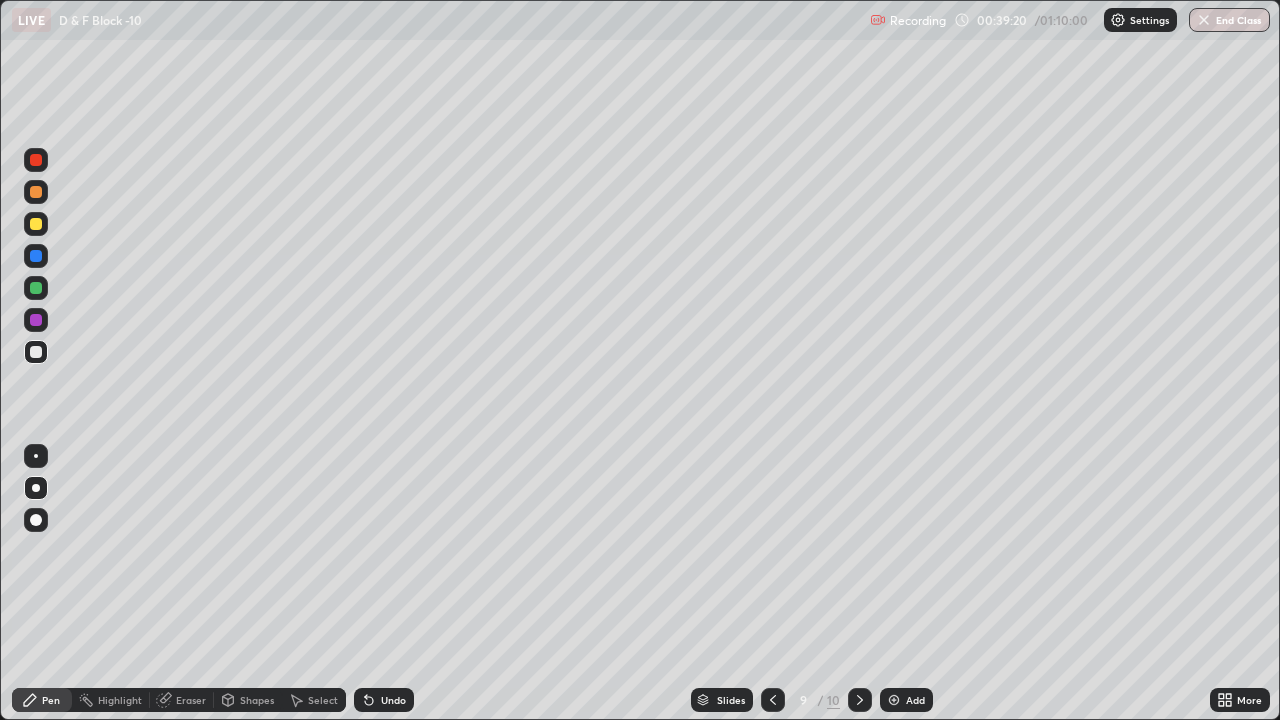 click at bounding box center [894, 700] 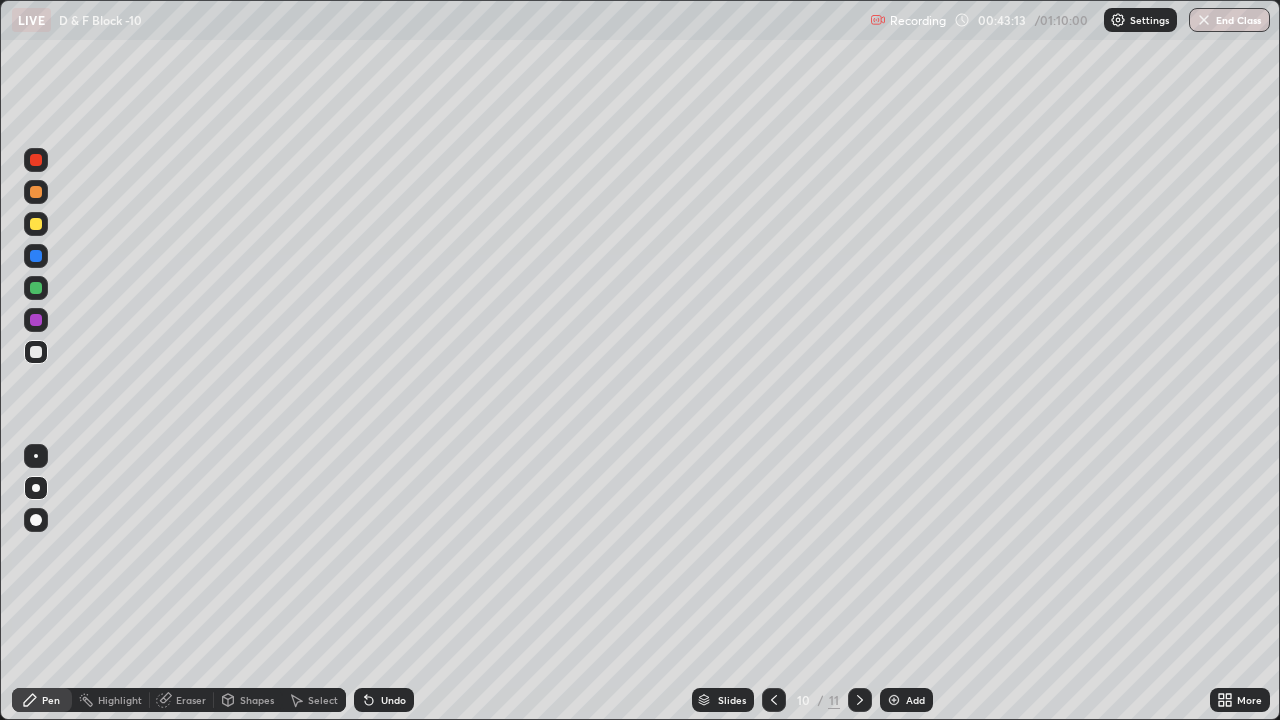 click at bounding box center (894, 700) 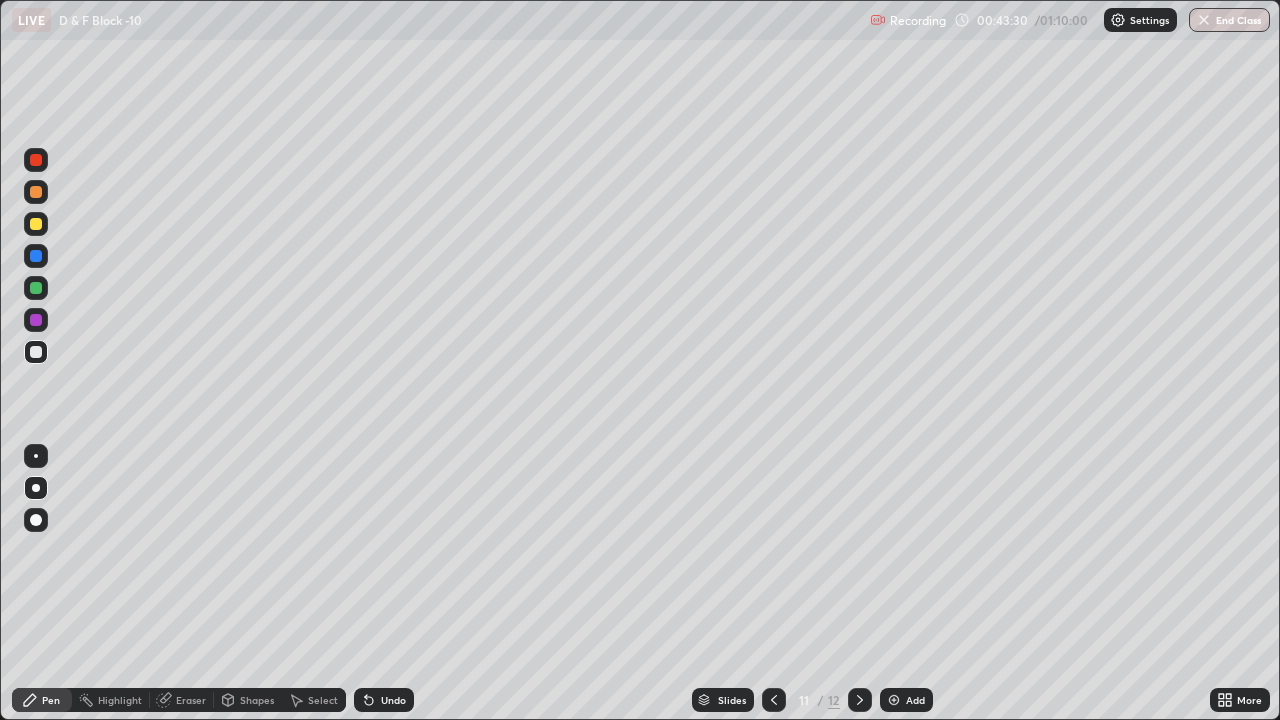 click 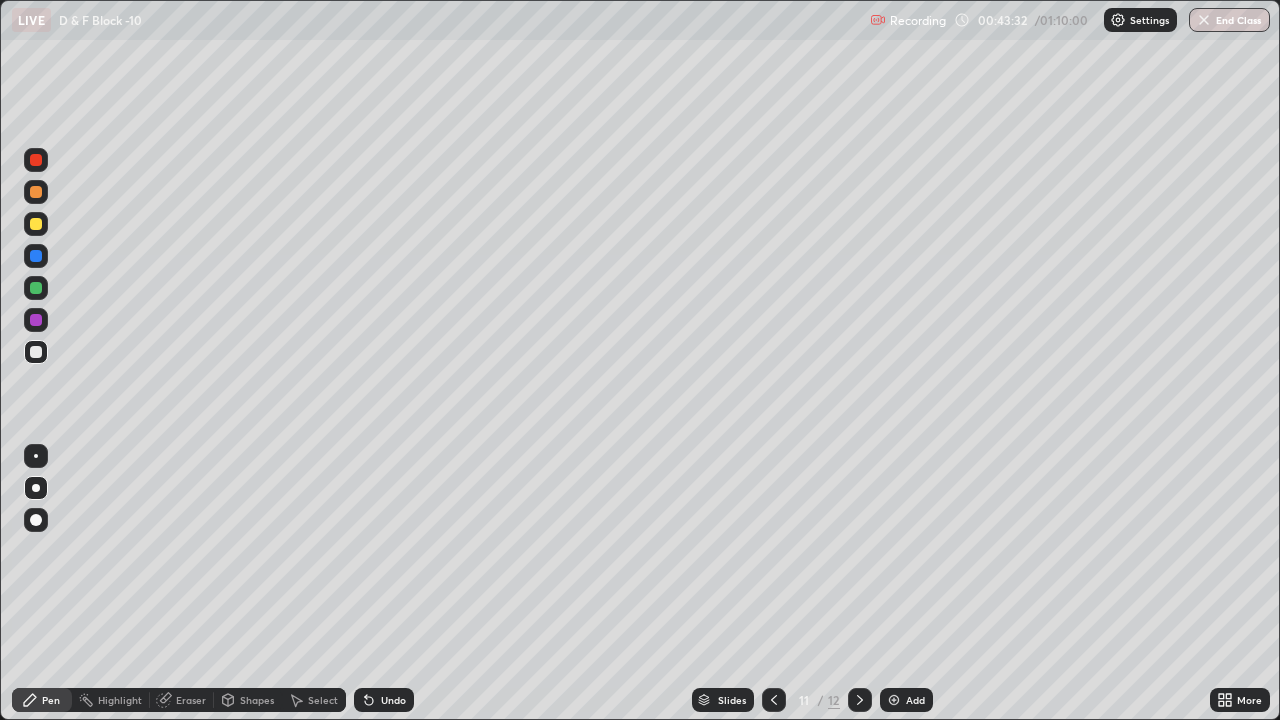 click 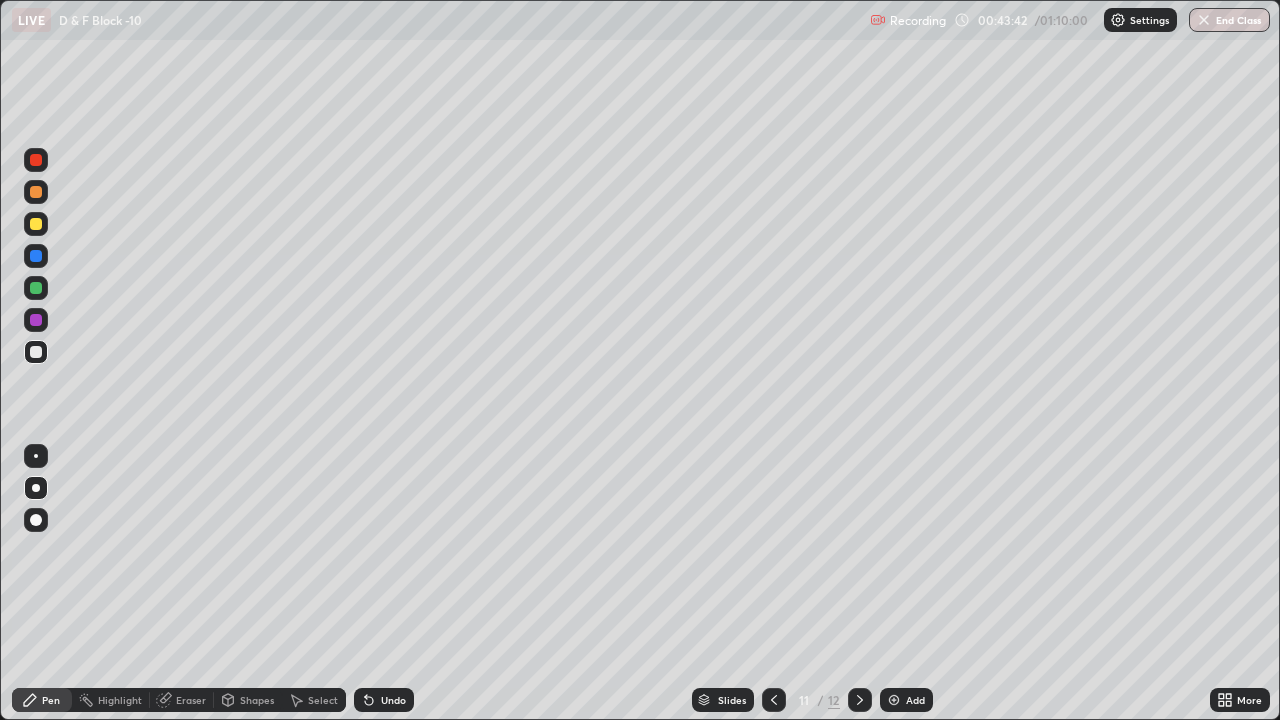 click 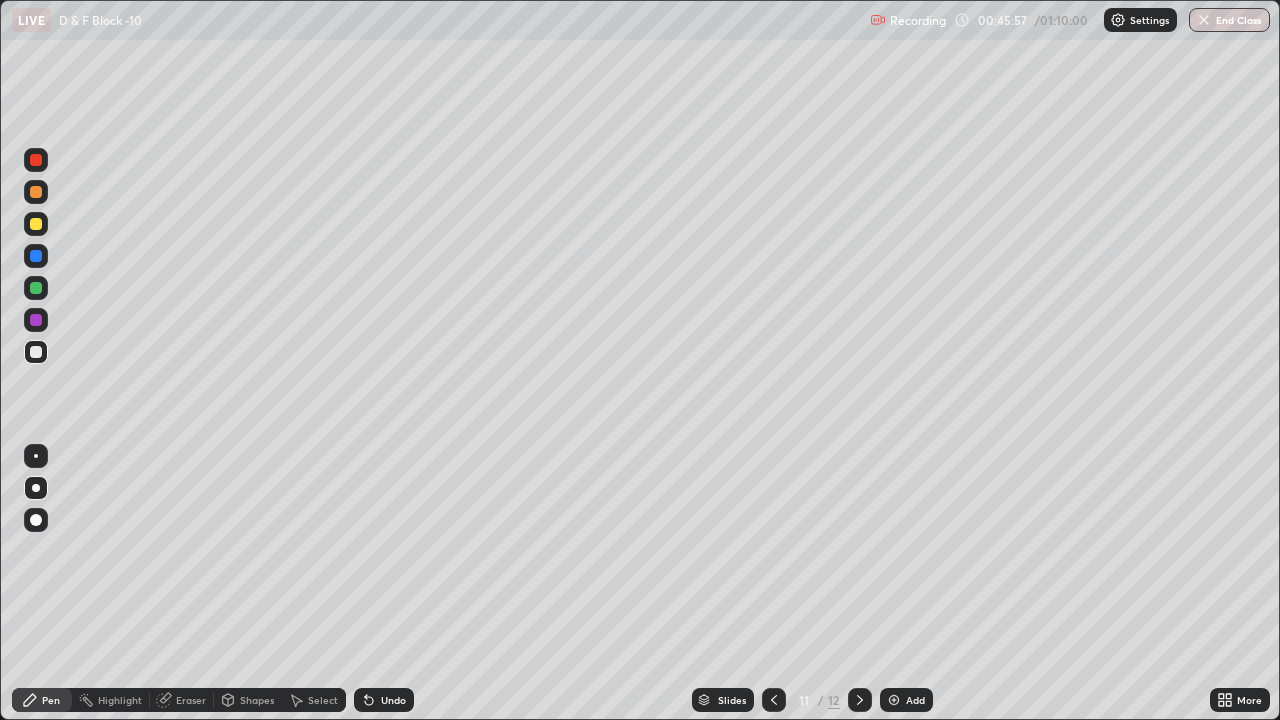 click at bounding box center (894, 700) 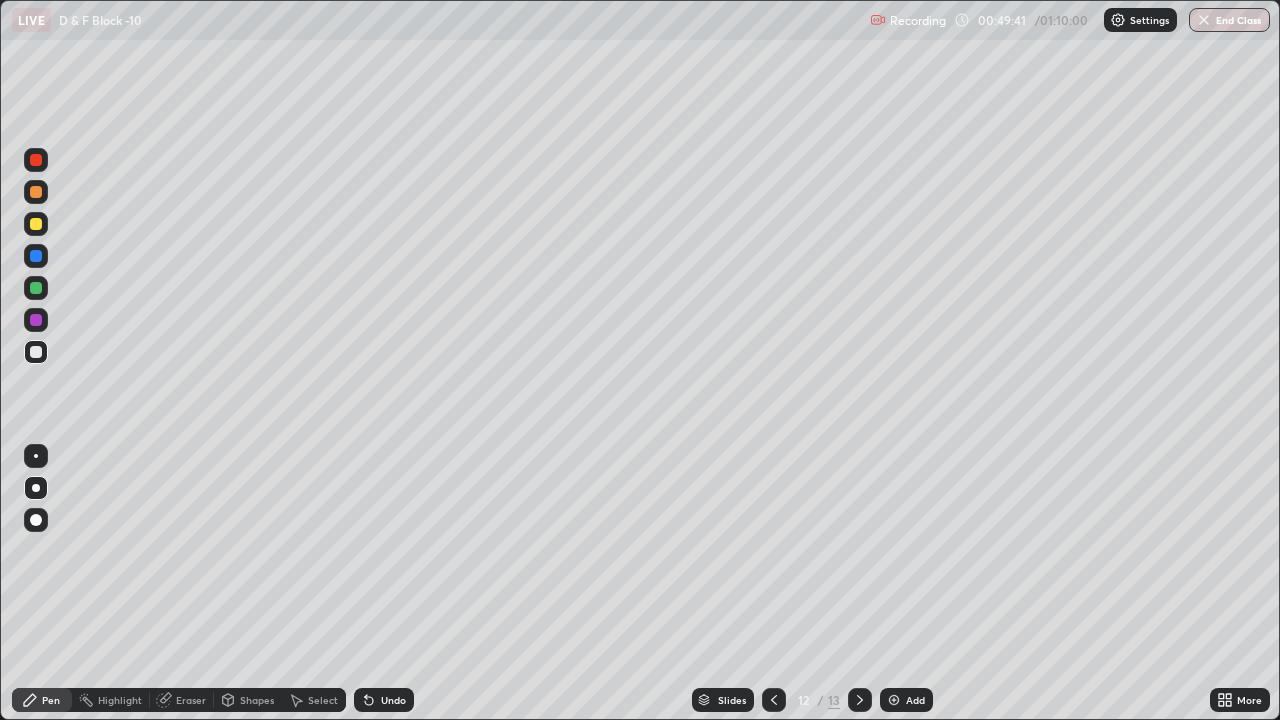 click at bounding box center (894, 700) 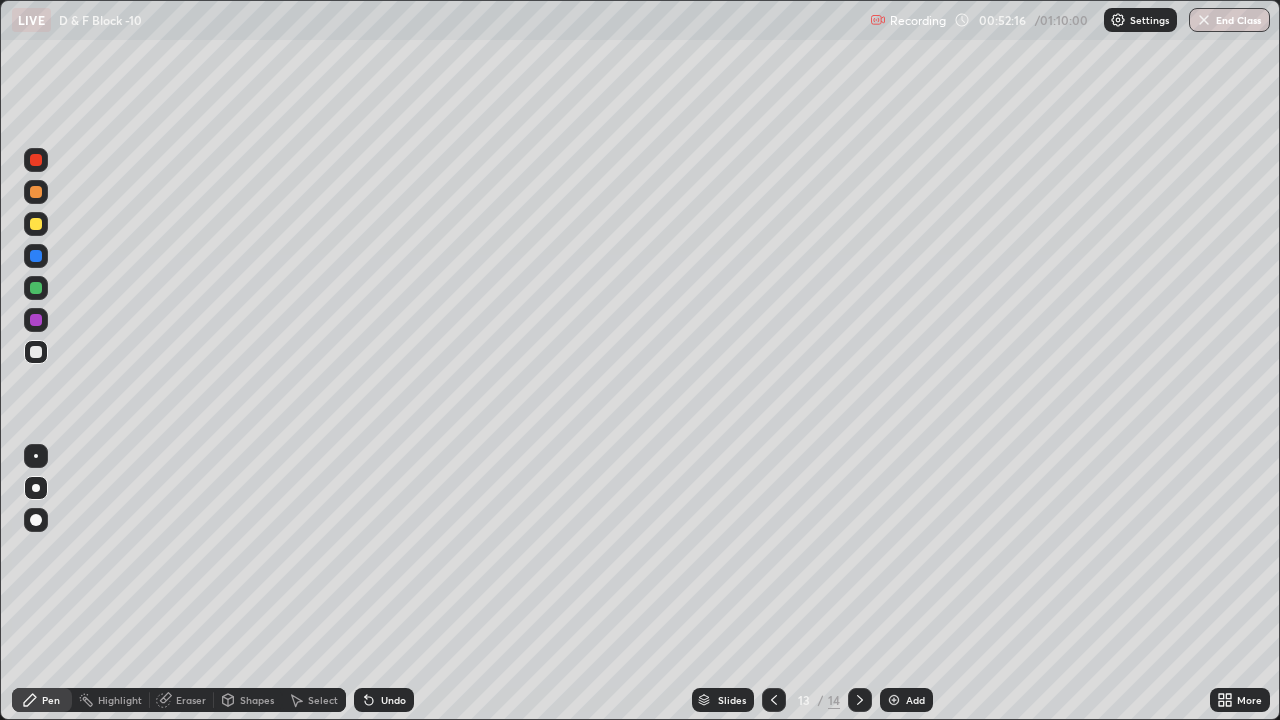 click at bounding box center [894, 700] 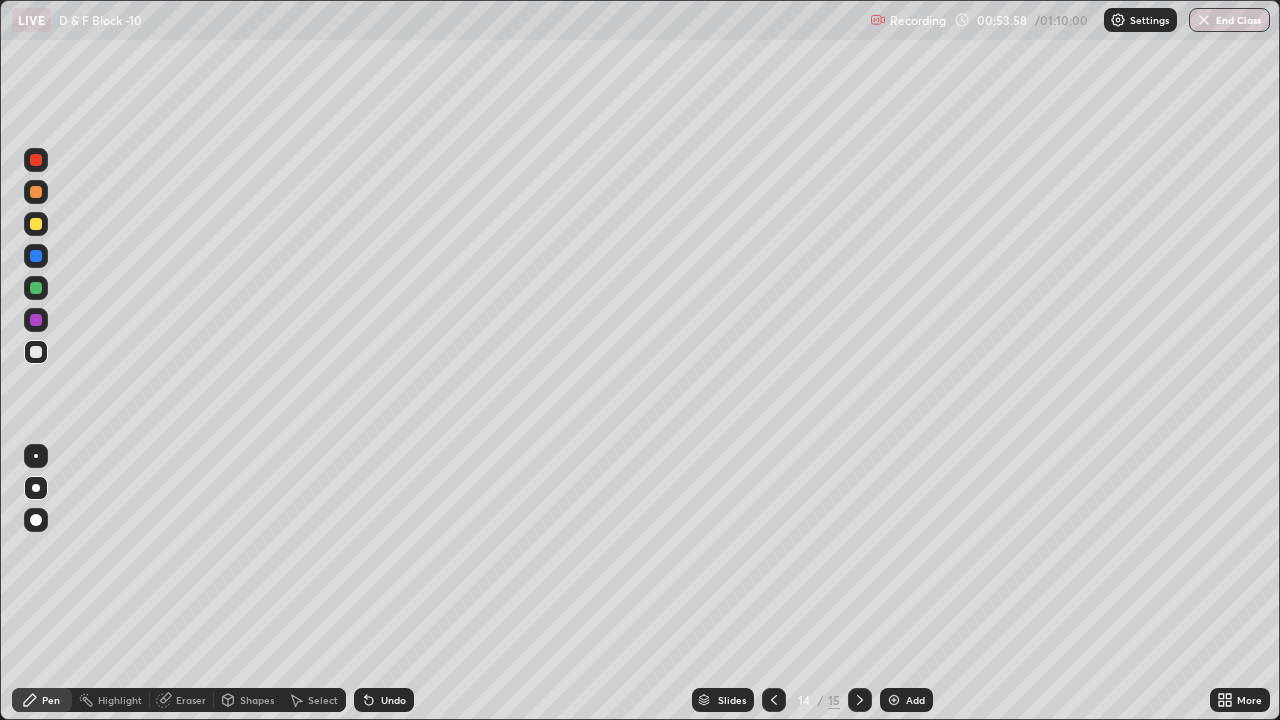 click on "Undo" at bounding box center (393, 700) 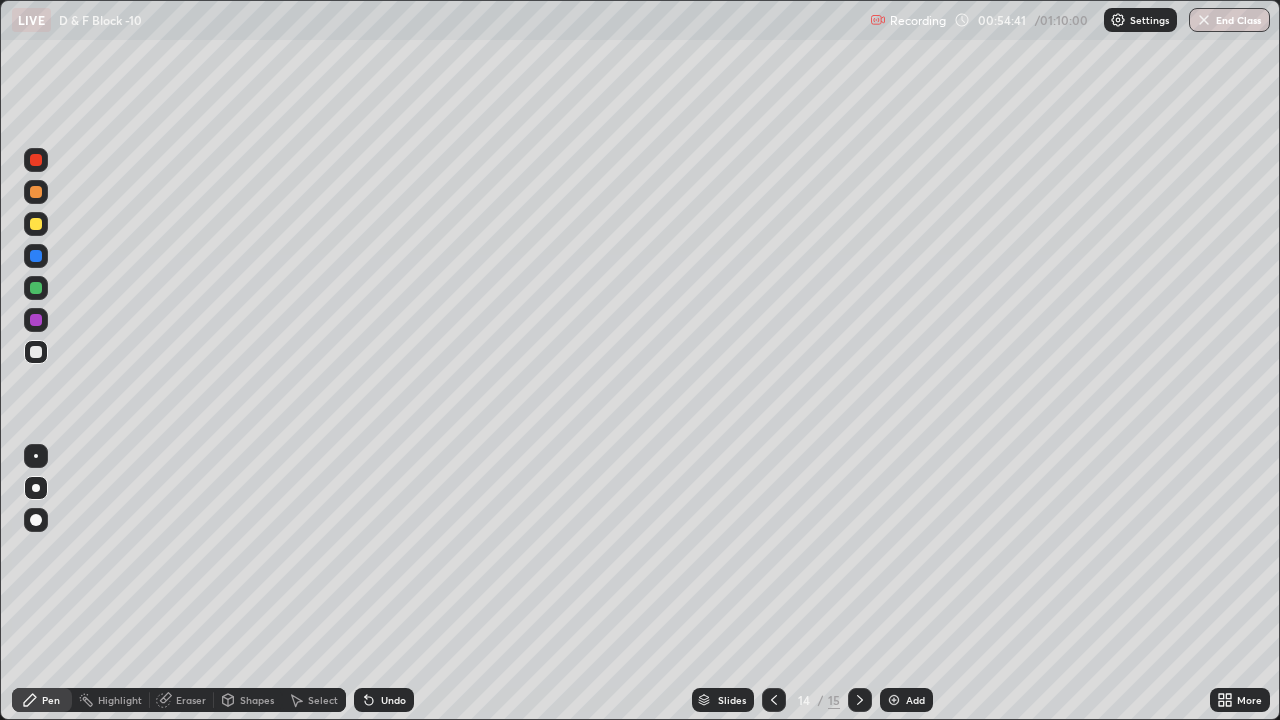 click 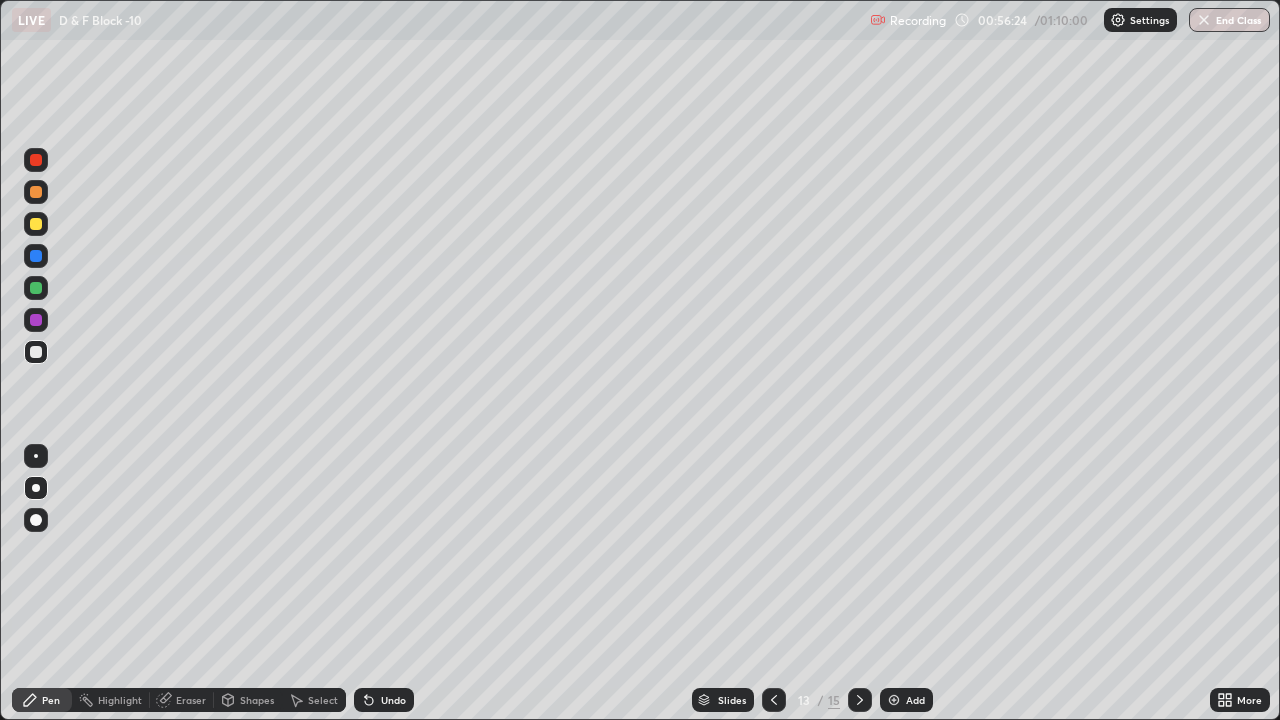 click 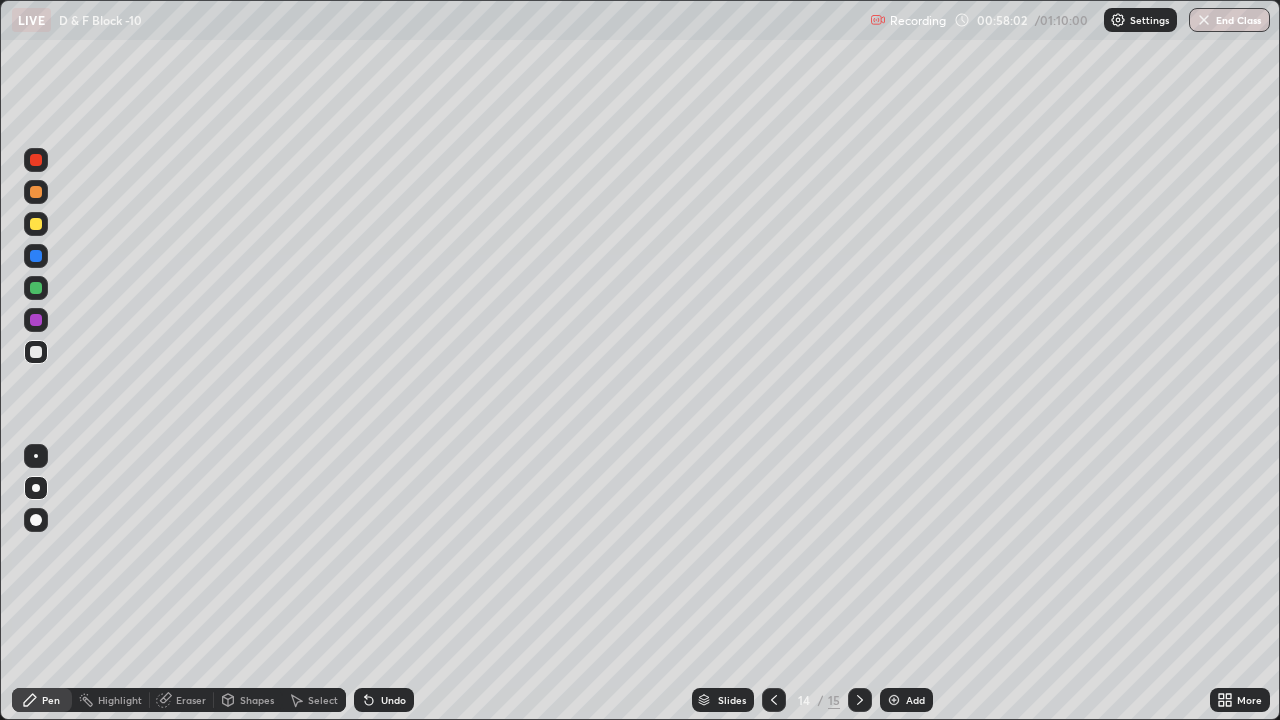 click at bounding box center [894, 700] 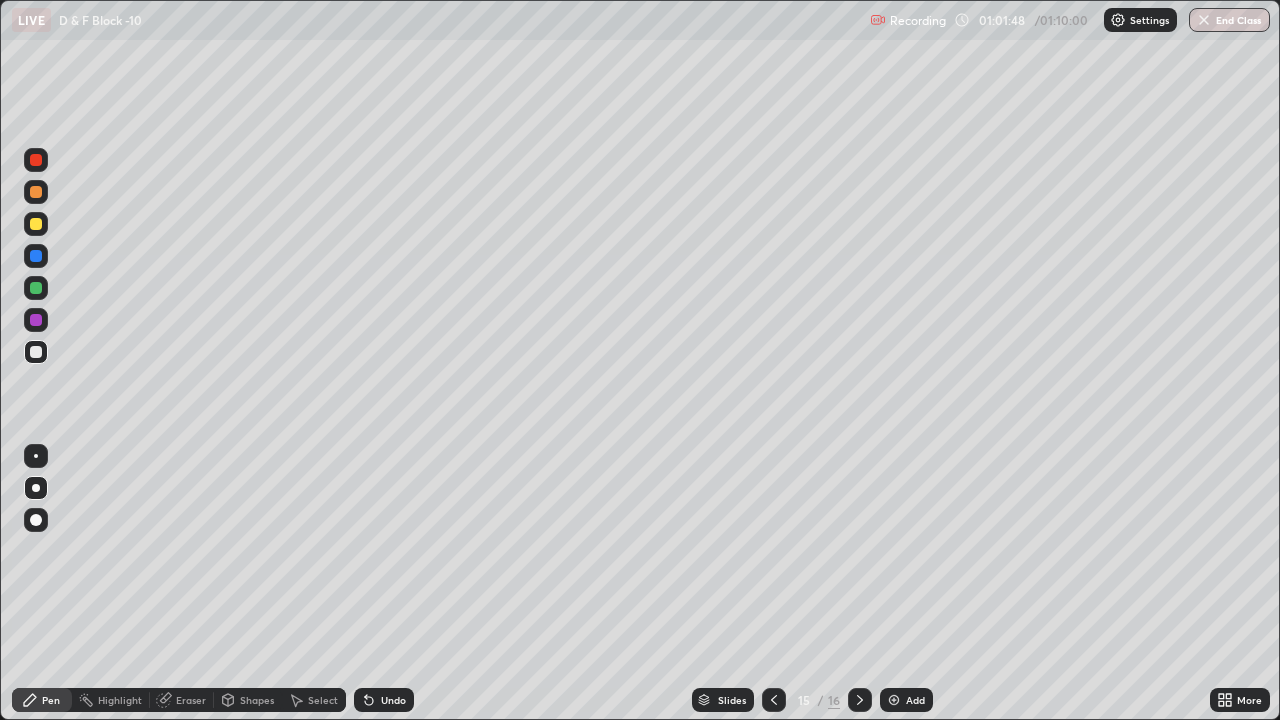 click 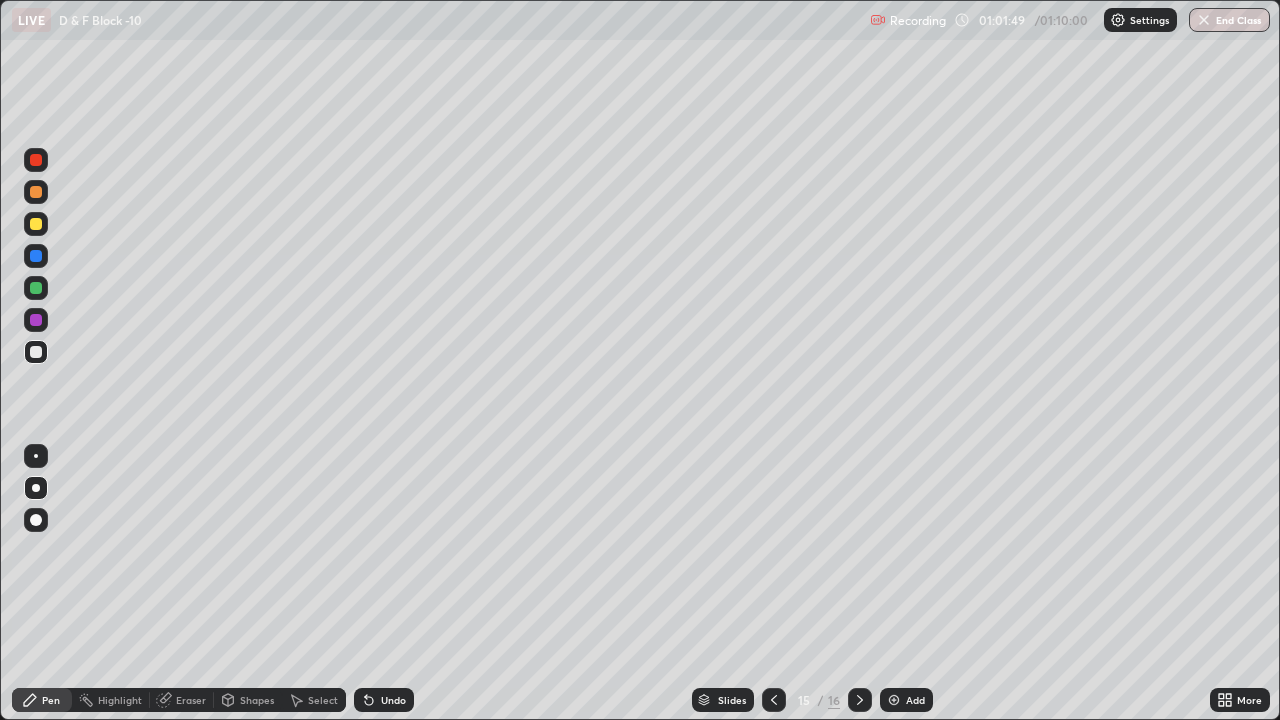 click 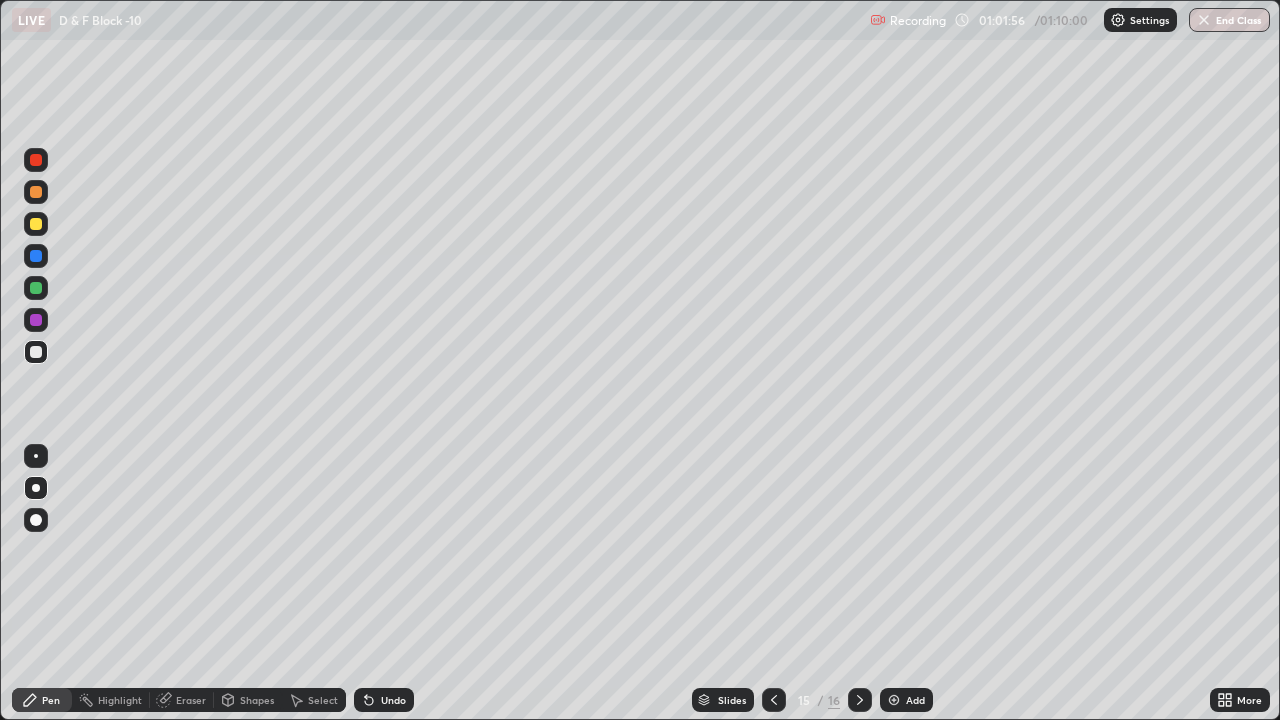 click 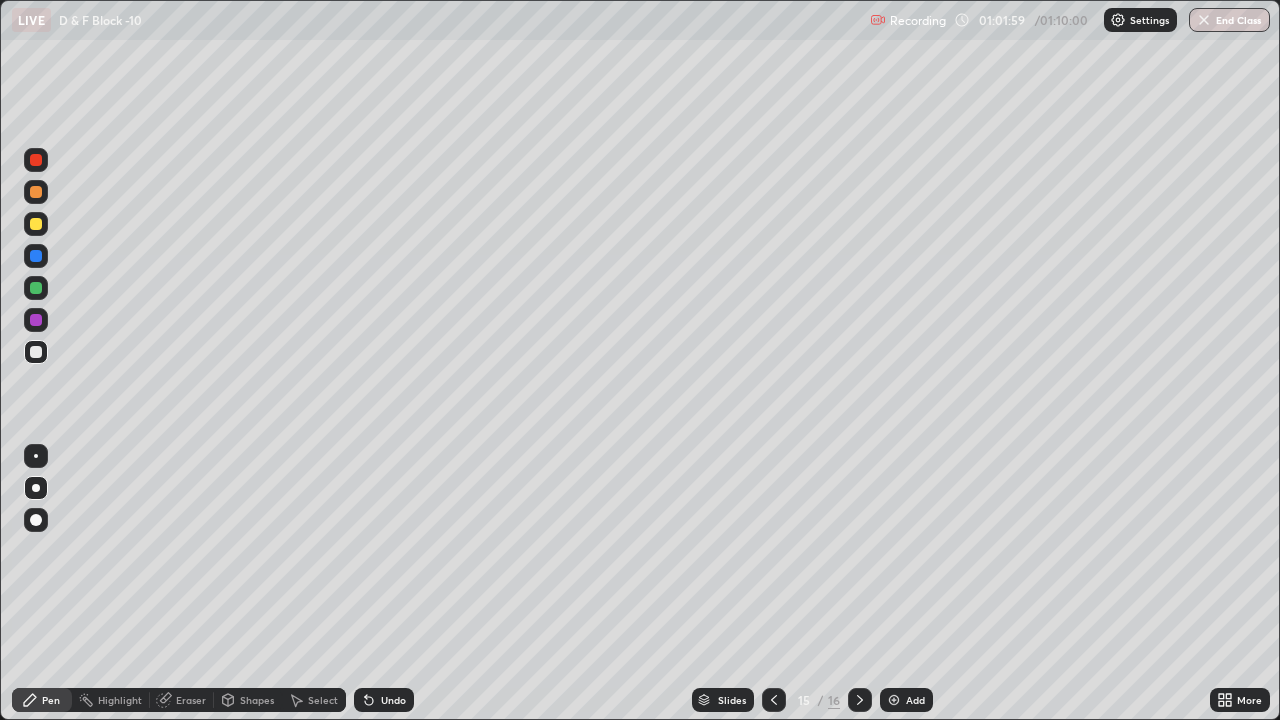 click 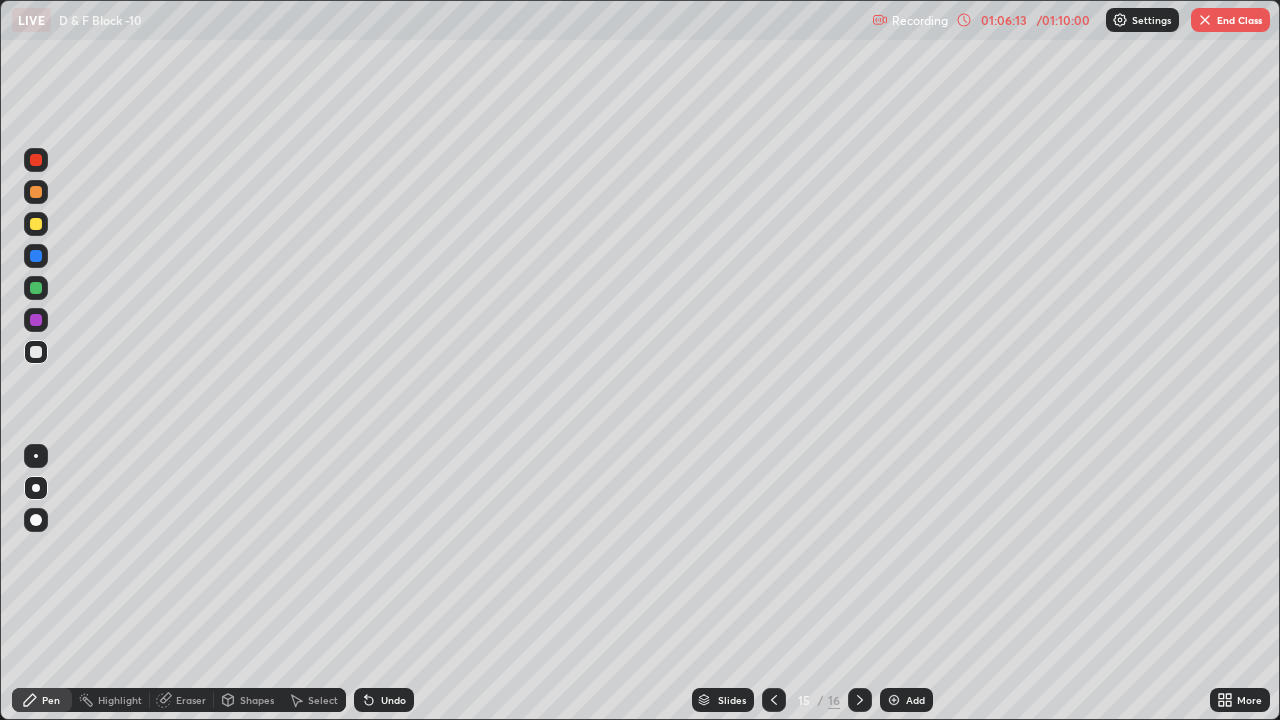 click 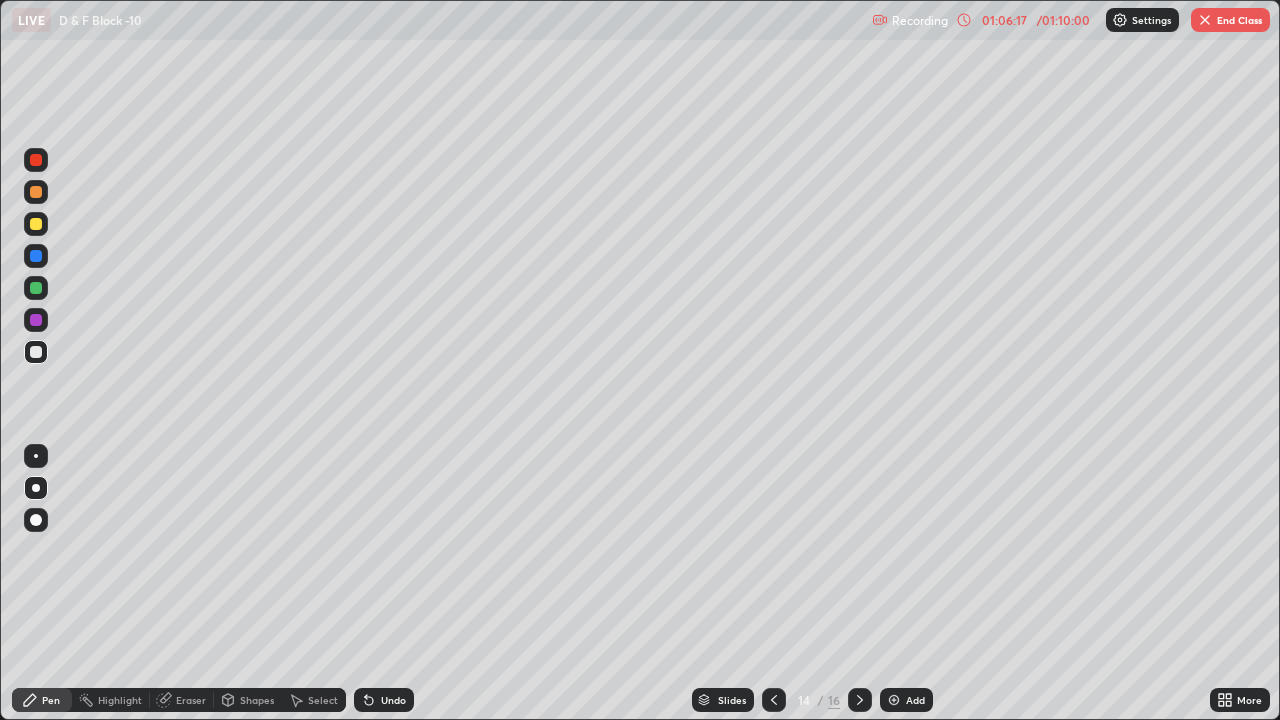 click 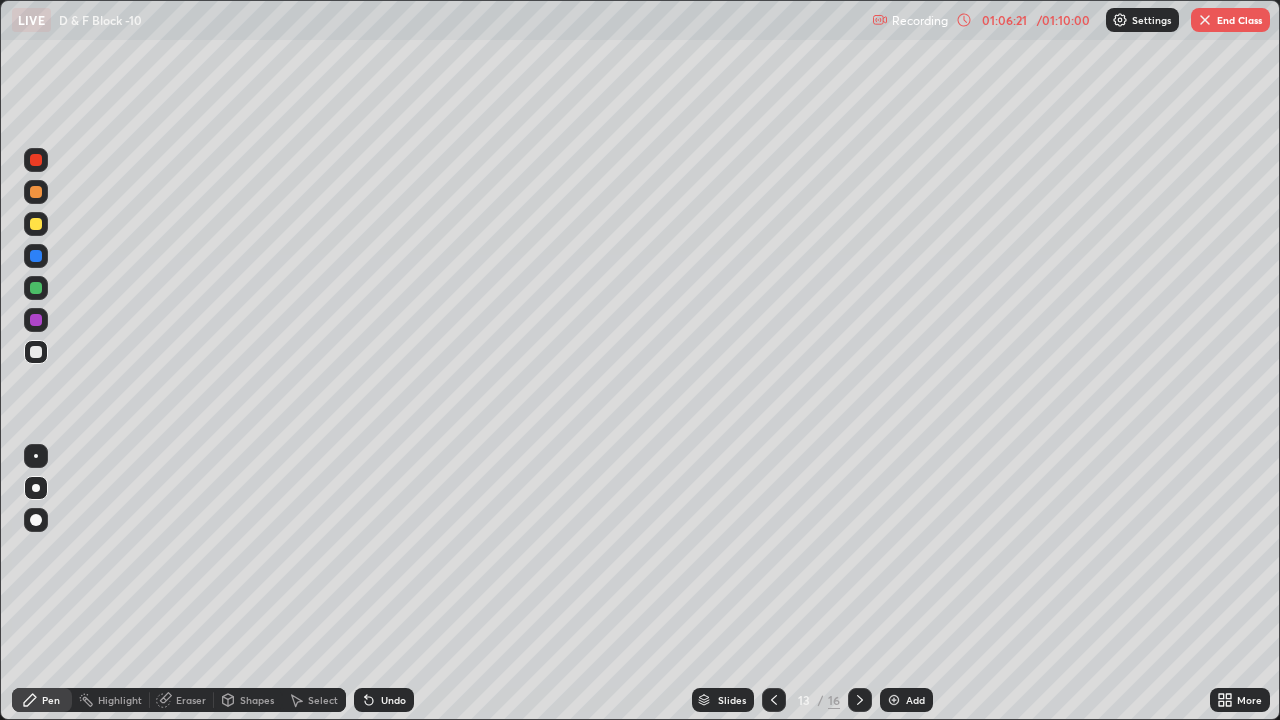 click 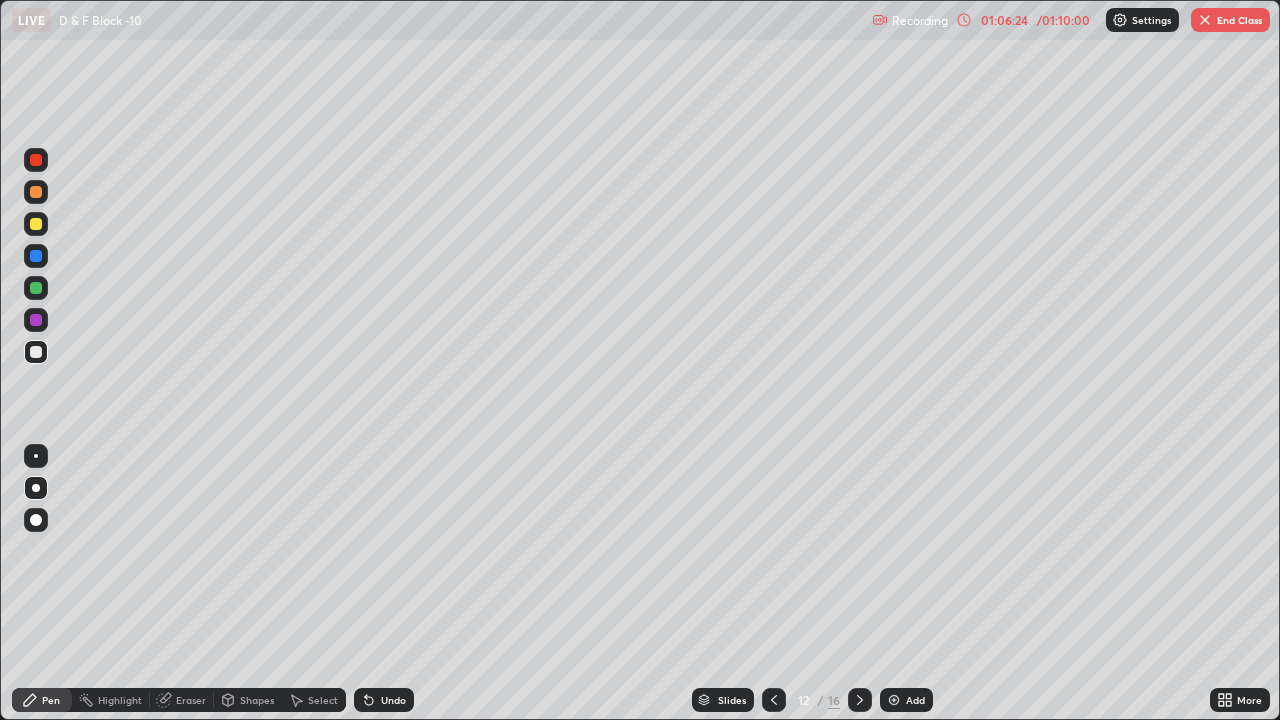 click at bounding box center (1205, 20) 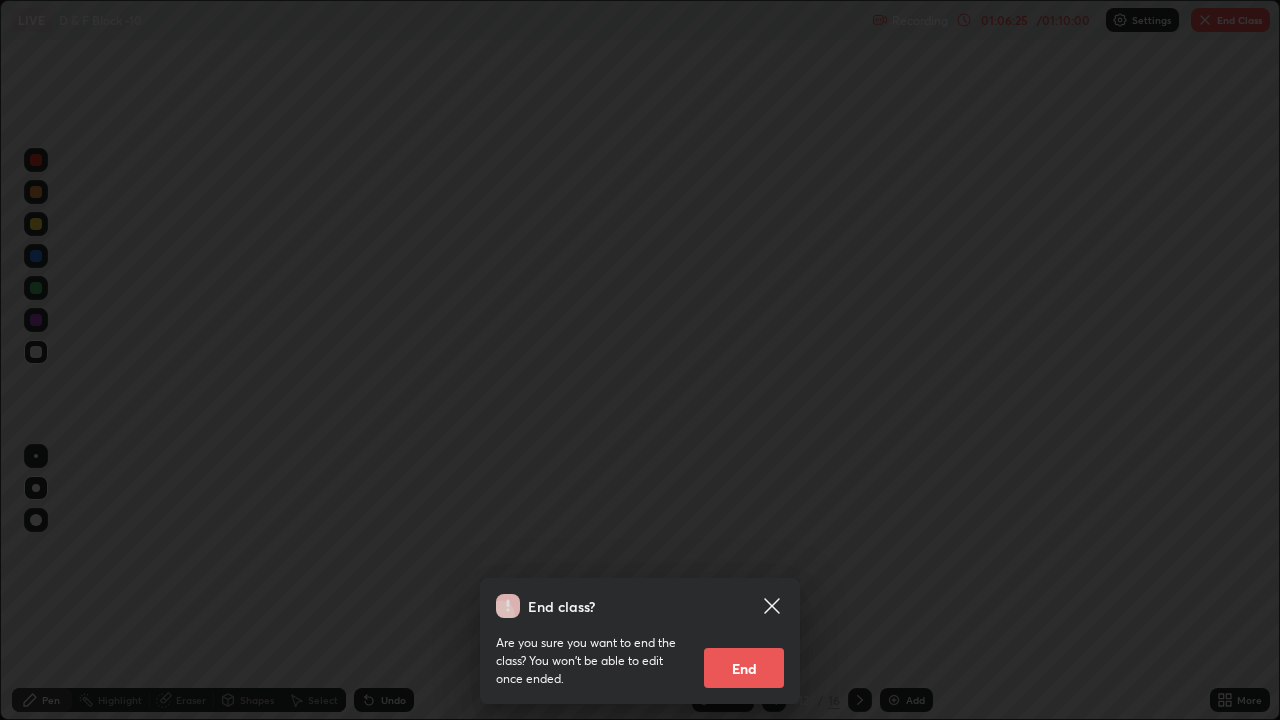 click on "End" at bounding box center [744, 668] 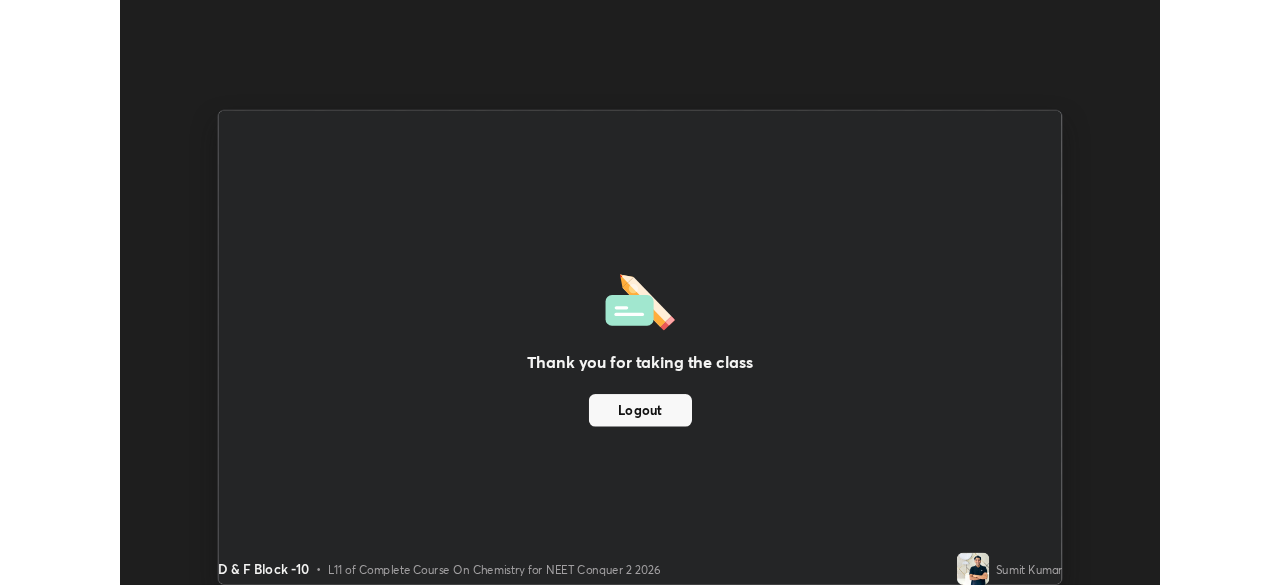 scroll, scrollTop: 585, scrollLeft: 1280, axis: both 